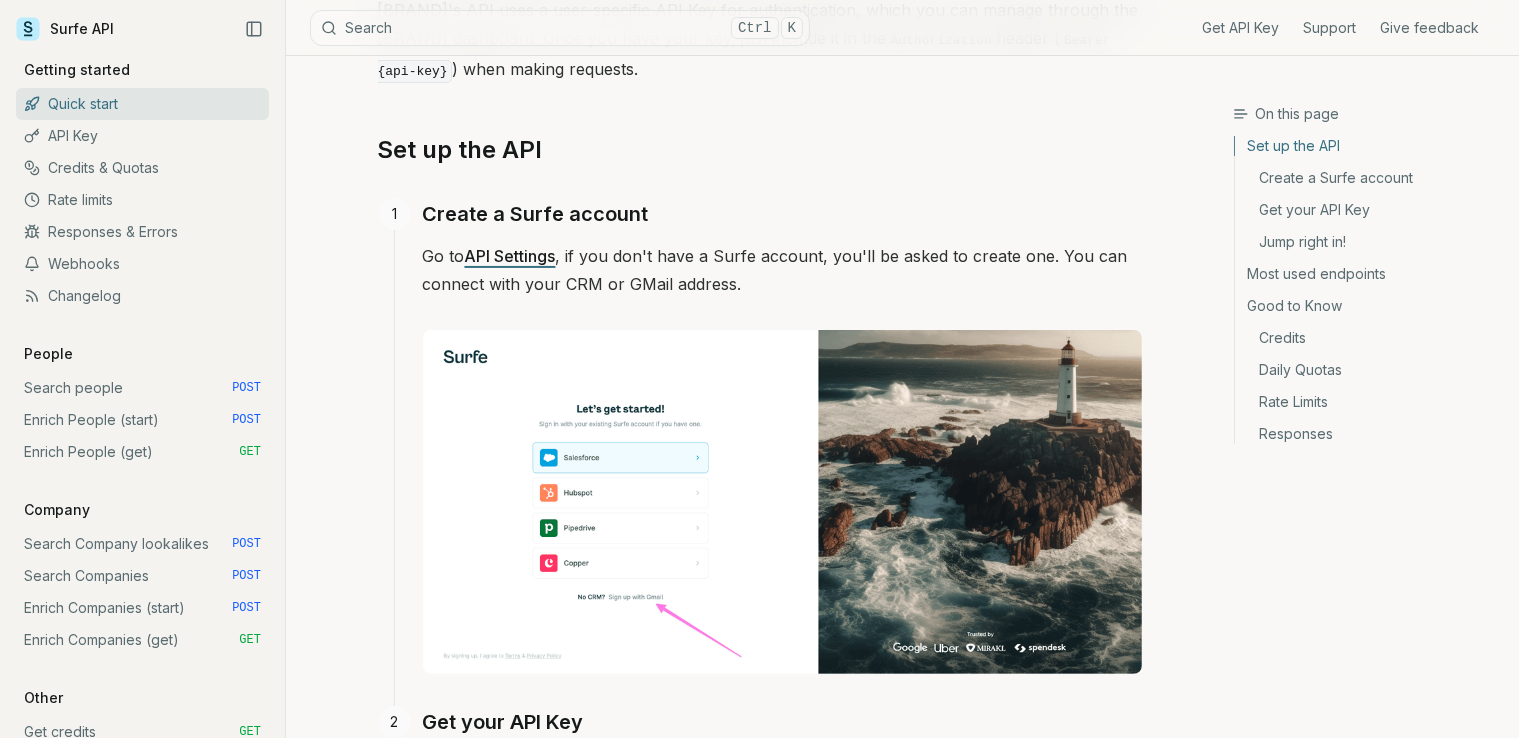 scroll, scrollTop: 400, scrollLeft: 0, axis: vertical 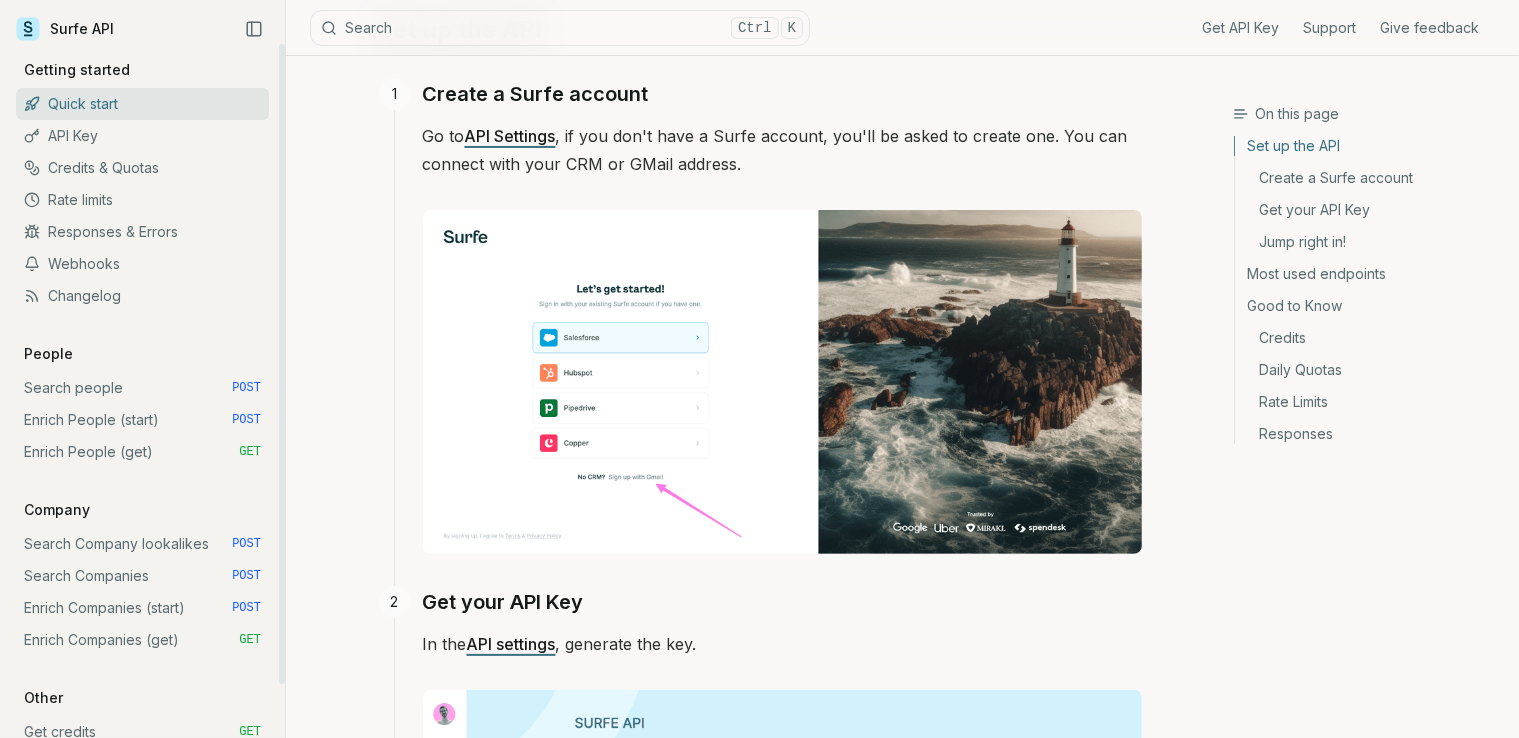 click on "Enrich People (start)   POST" at bounding box center [142, 420] 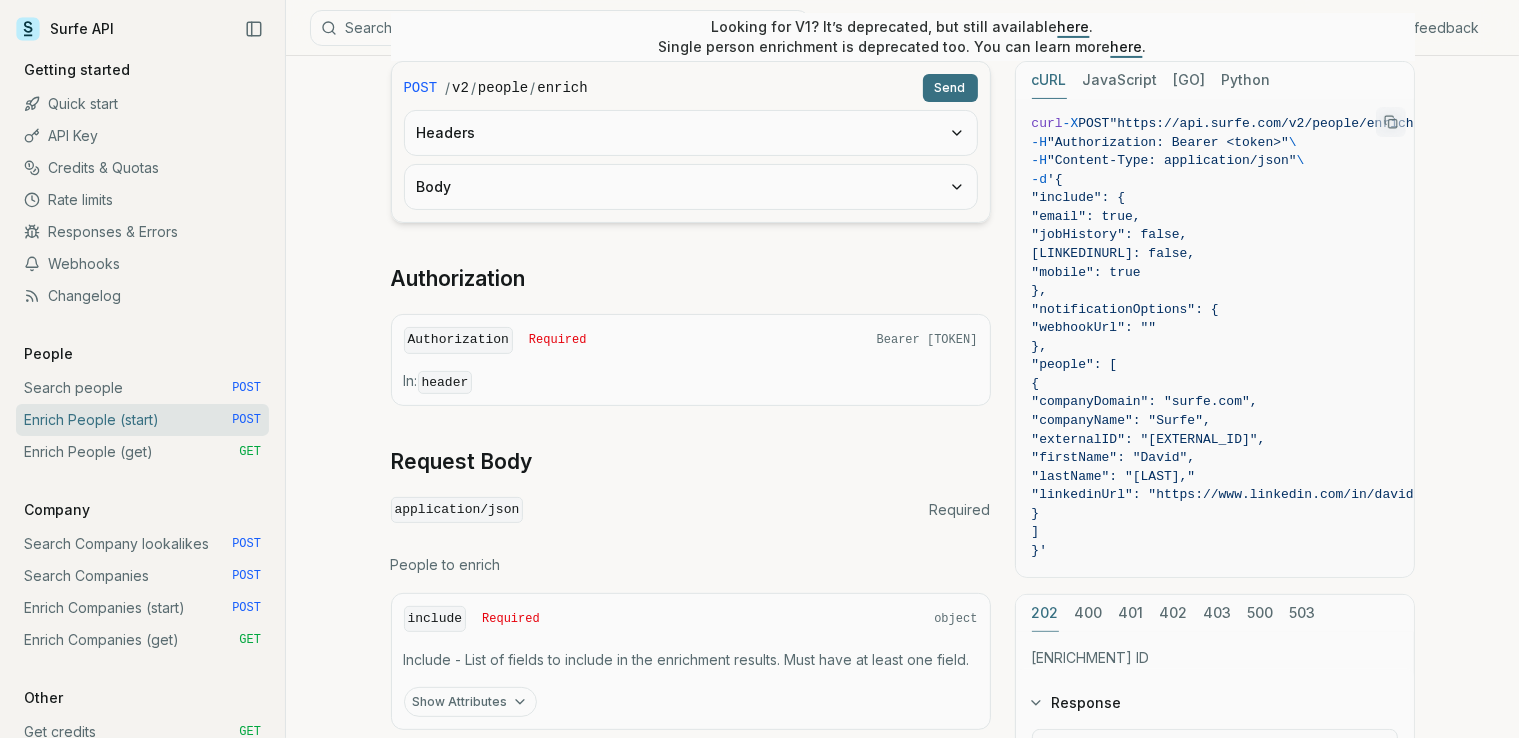 scroll, scrollTop: 500, scrollLeft: 0, axis: vertical 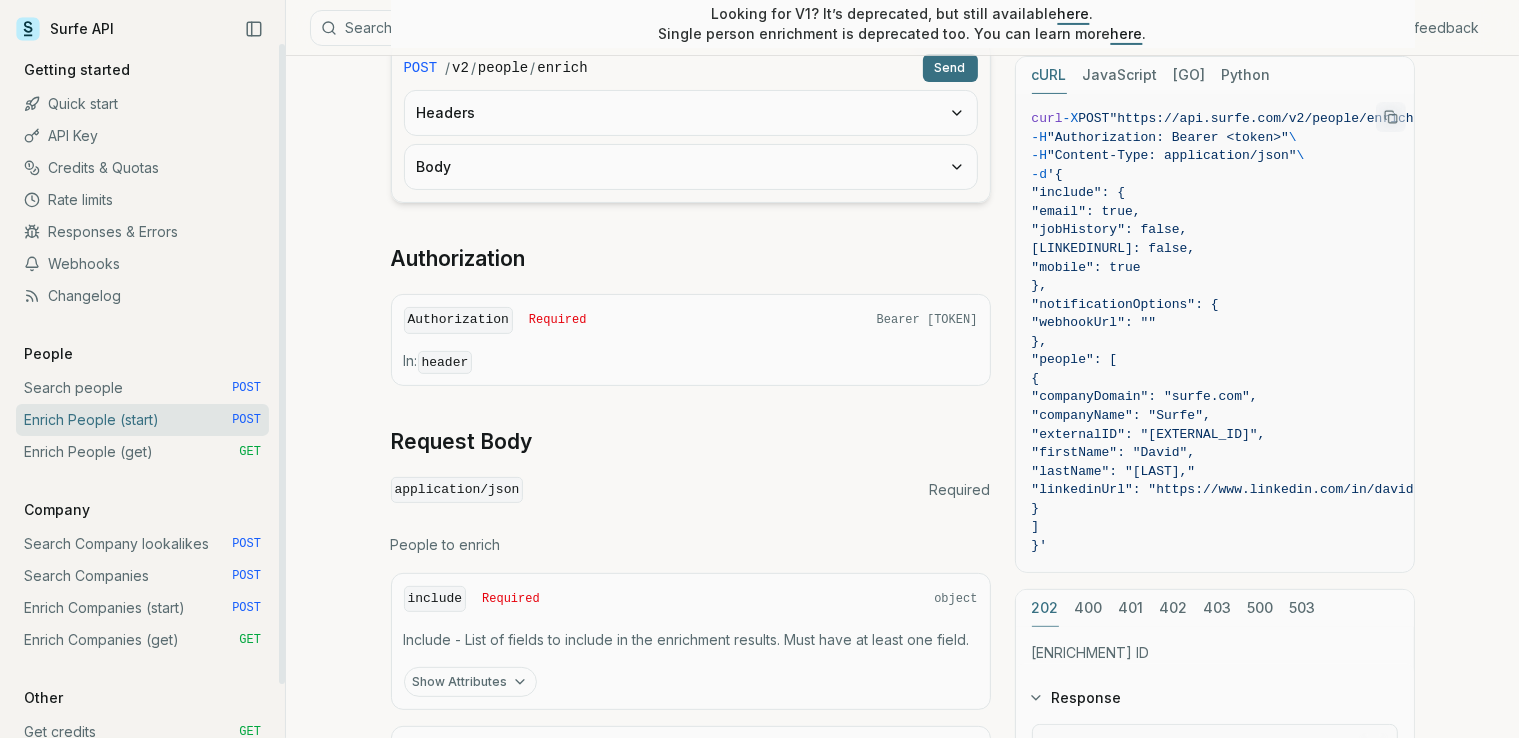 click on "Enrich People (get)   GET" at bounding box center (142, 452) 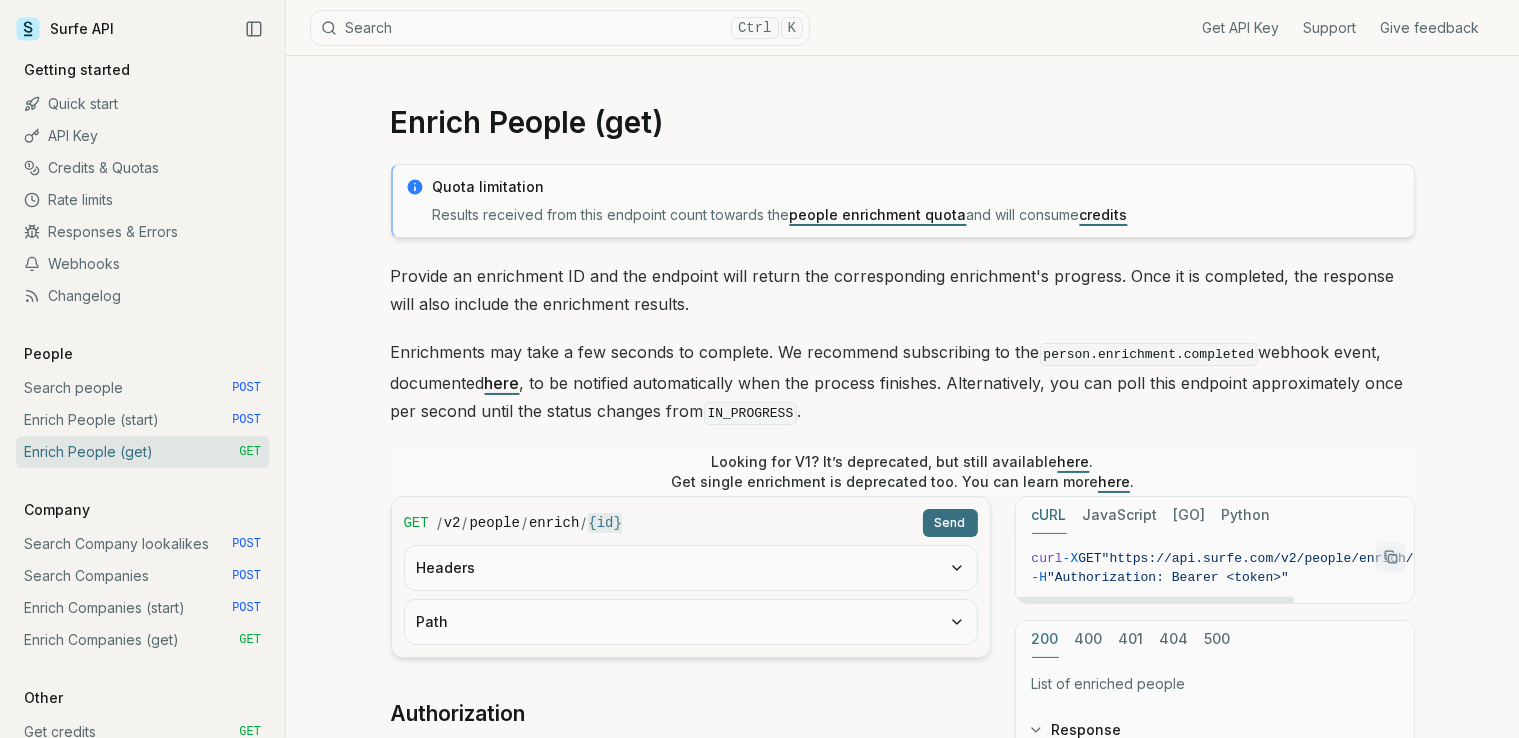 scroll, scrollTop: 400, scrollLeft: 0, axis: vertical 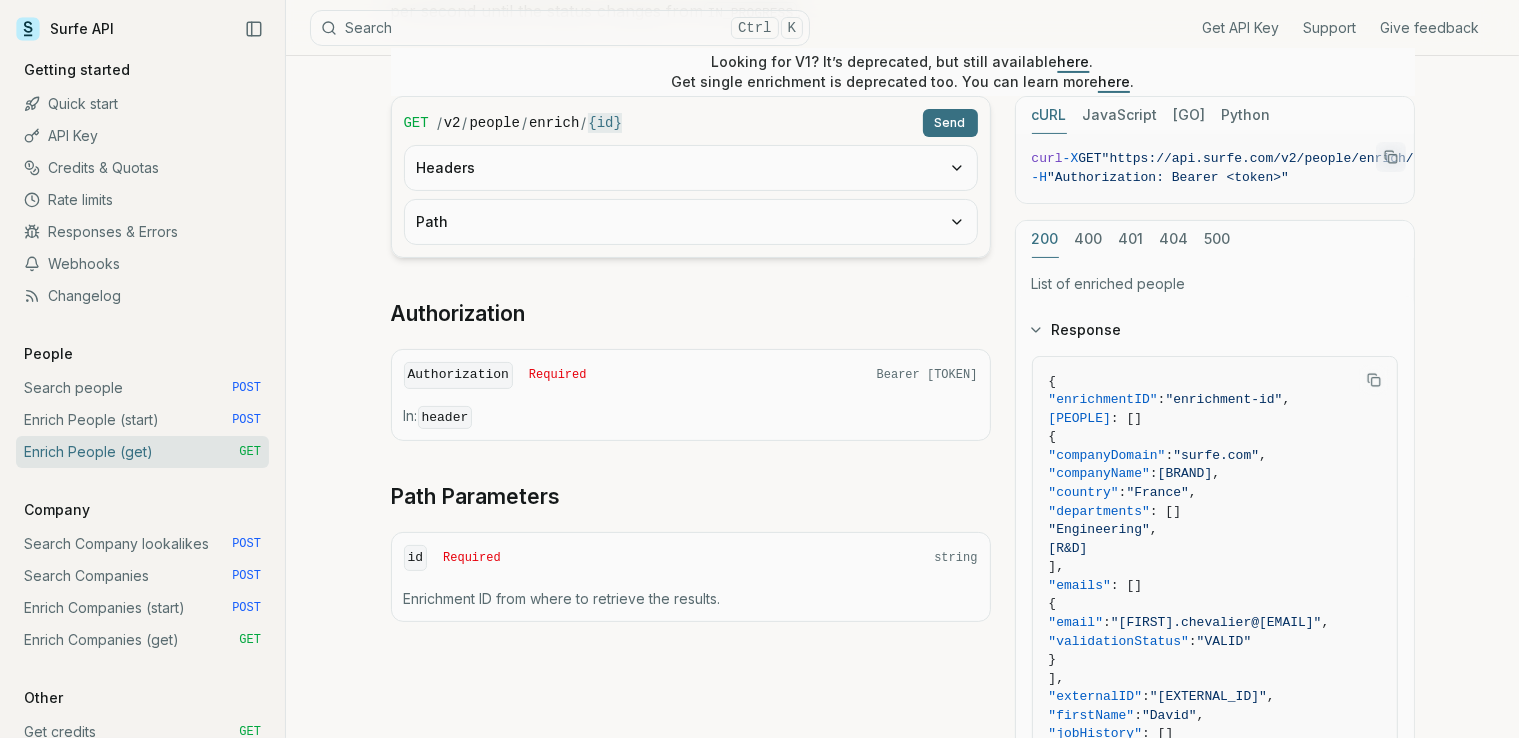 click on "400" at bounding box center [1089, 239] 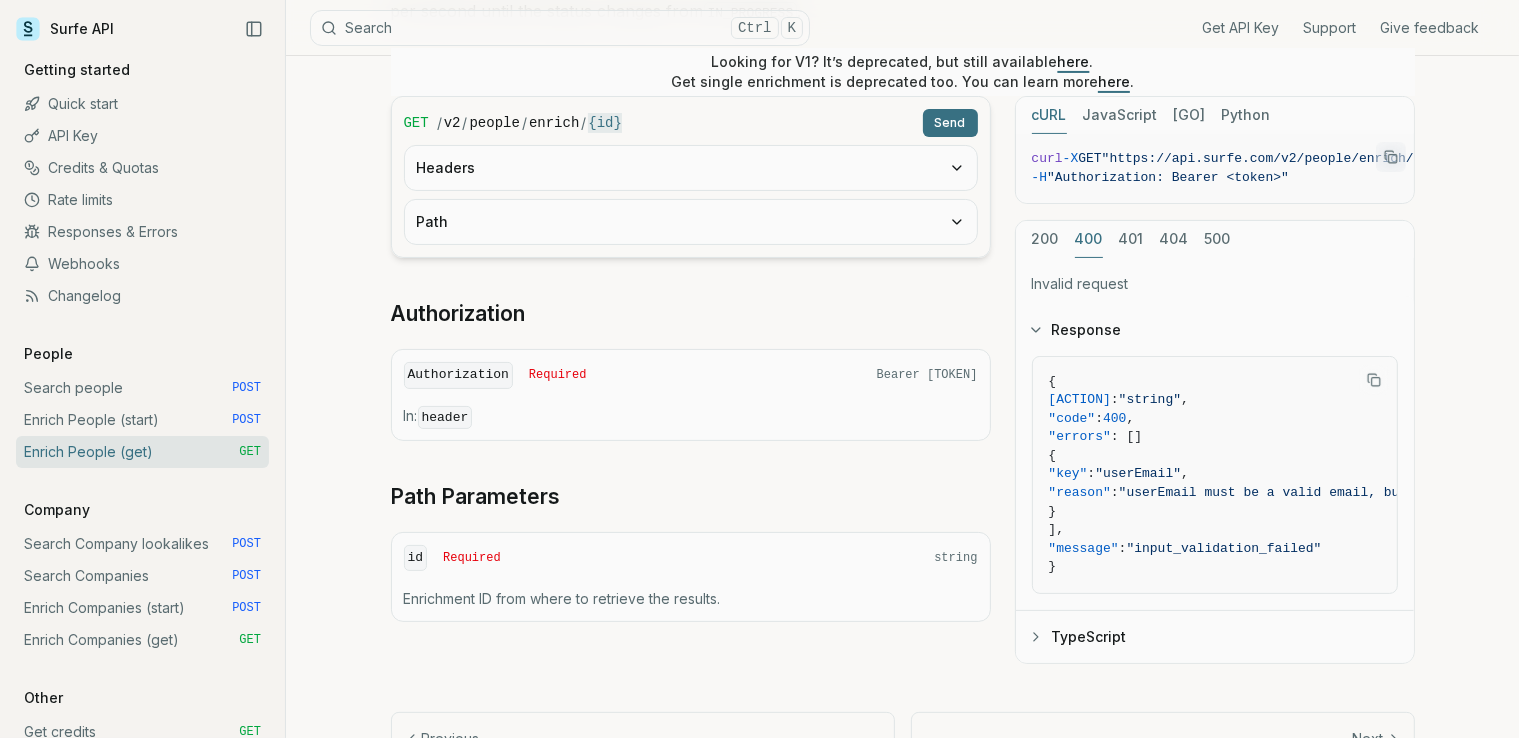 click on "401" at bounding box center (1131, 239) 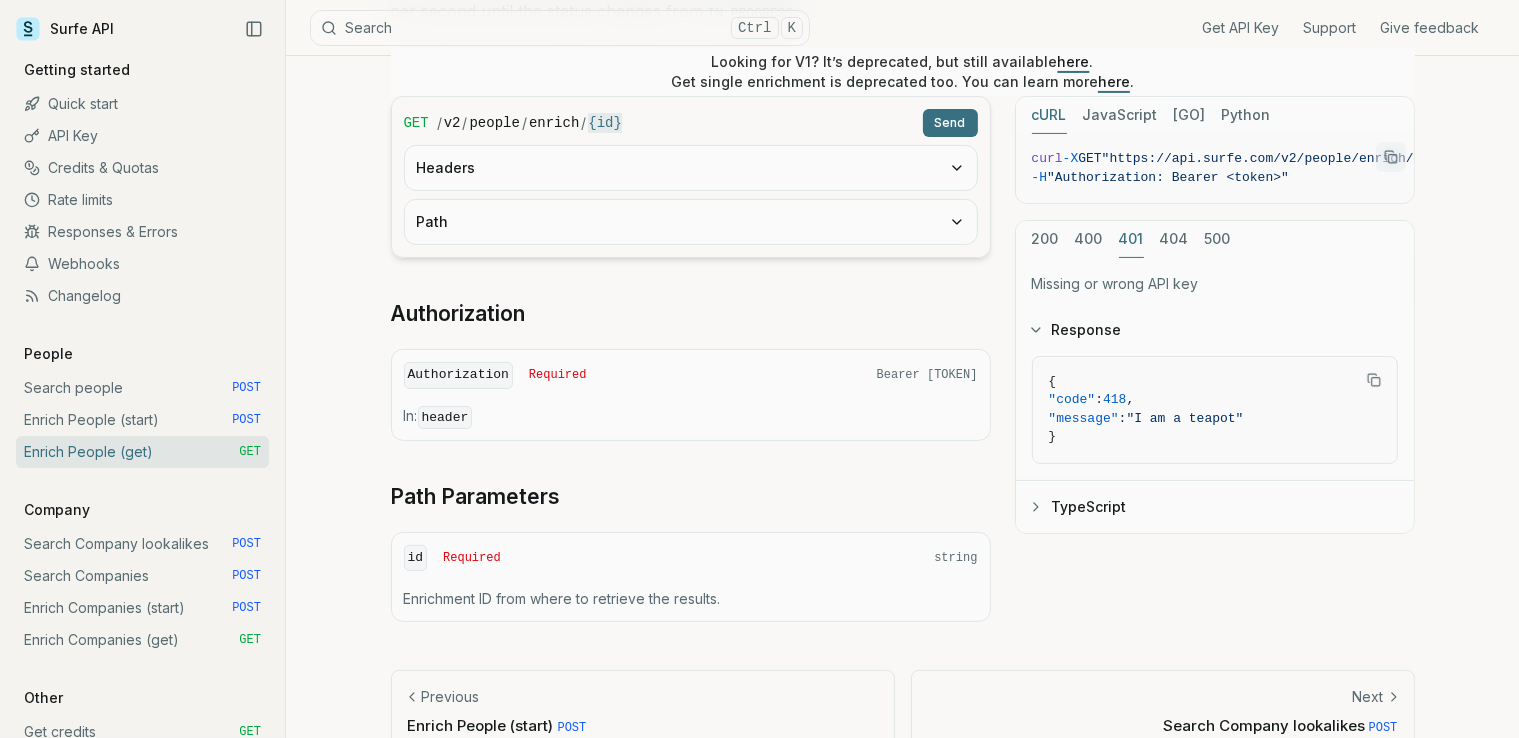 click on "404" at bounding box center (1174, 239) 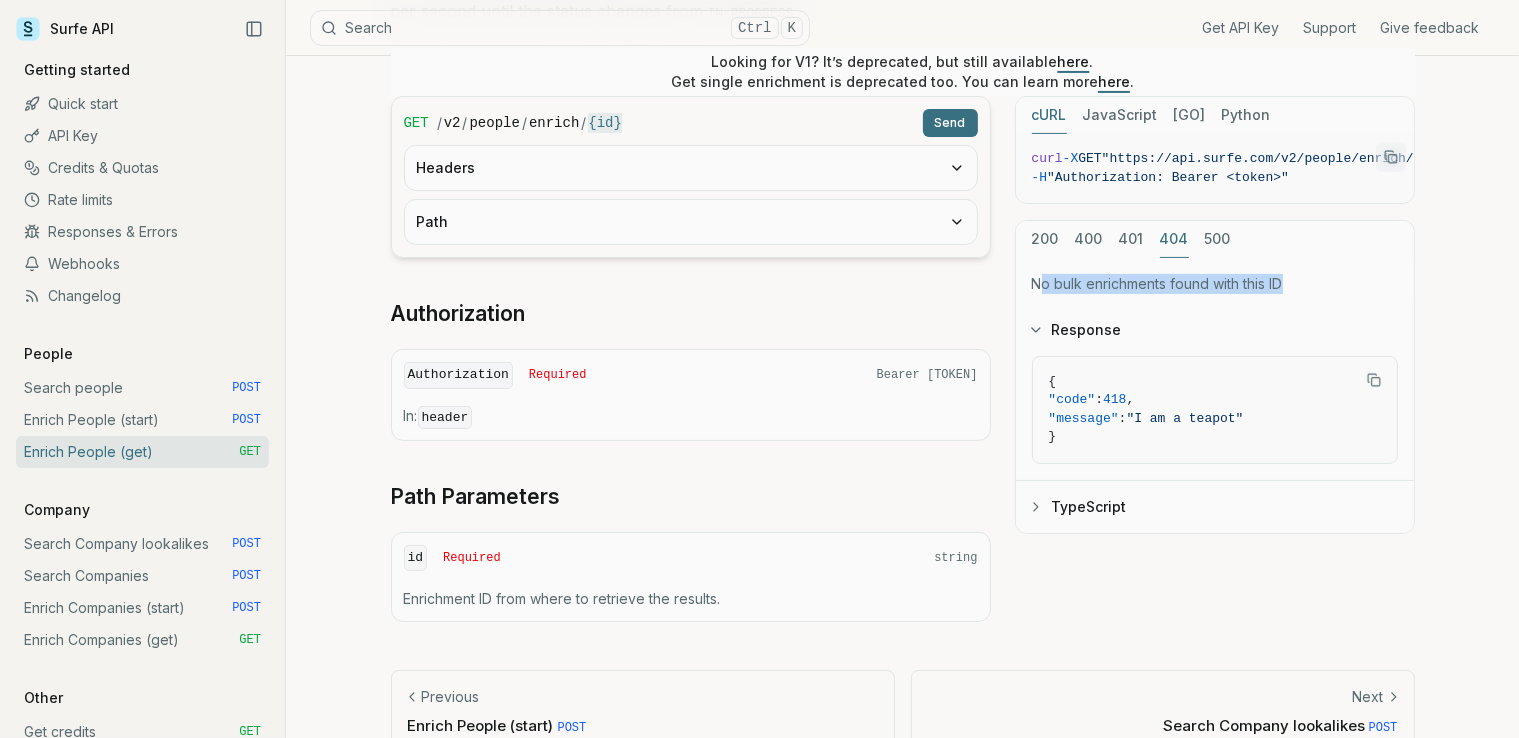 drag, startPoint x: 1037, startPoint y: 281, endPoint x: 1287, endPoint y: 281, distance: 250 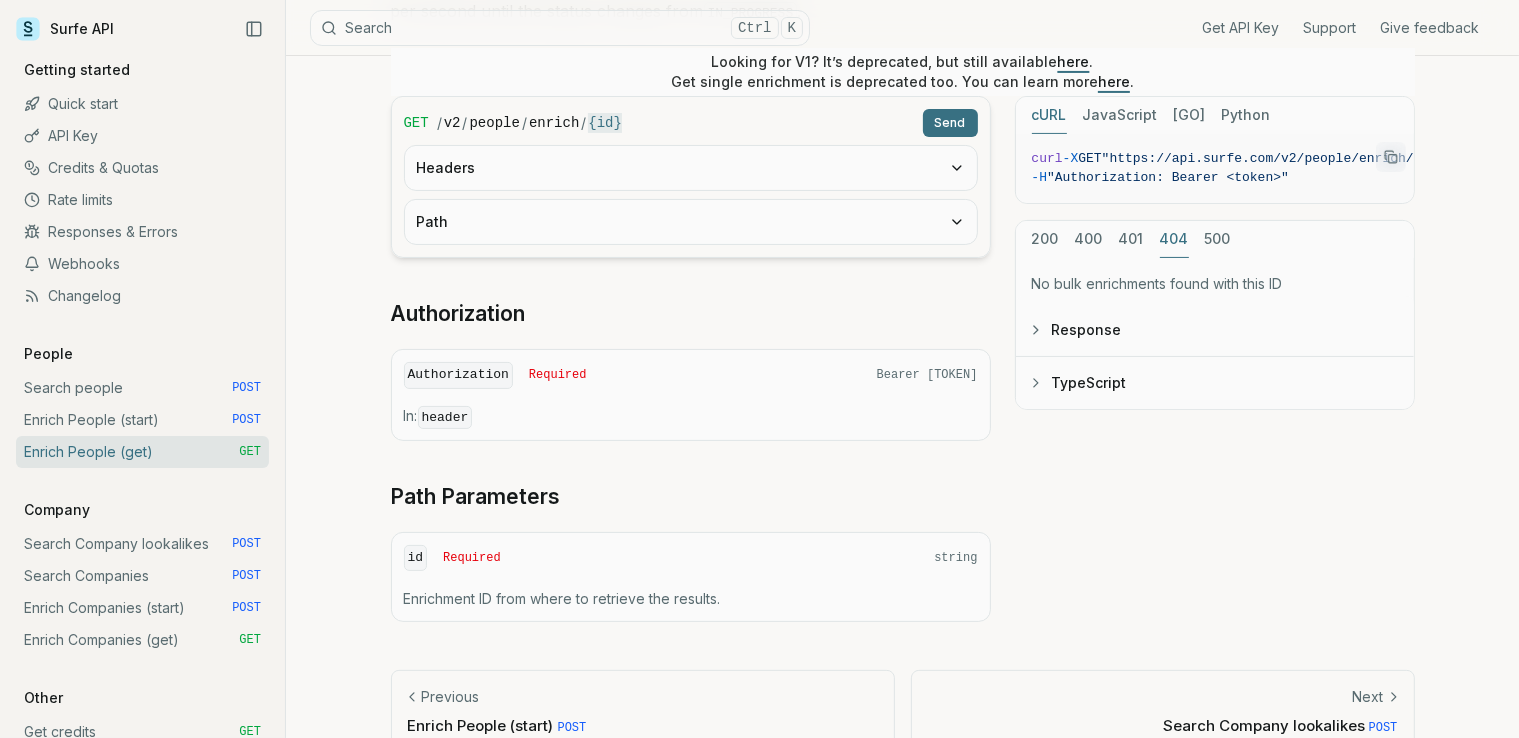 click on "No bulk enrichments found with this ID Response TypeScript" at bounding box center [1215, 333] 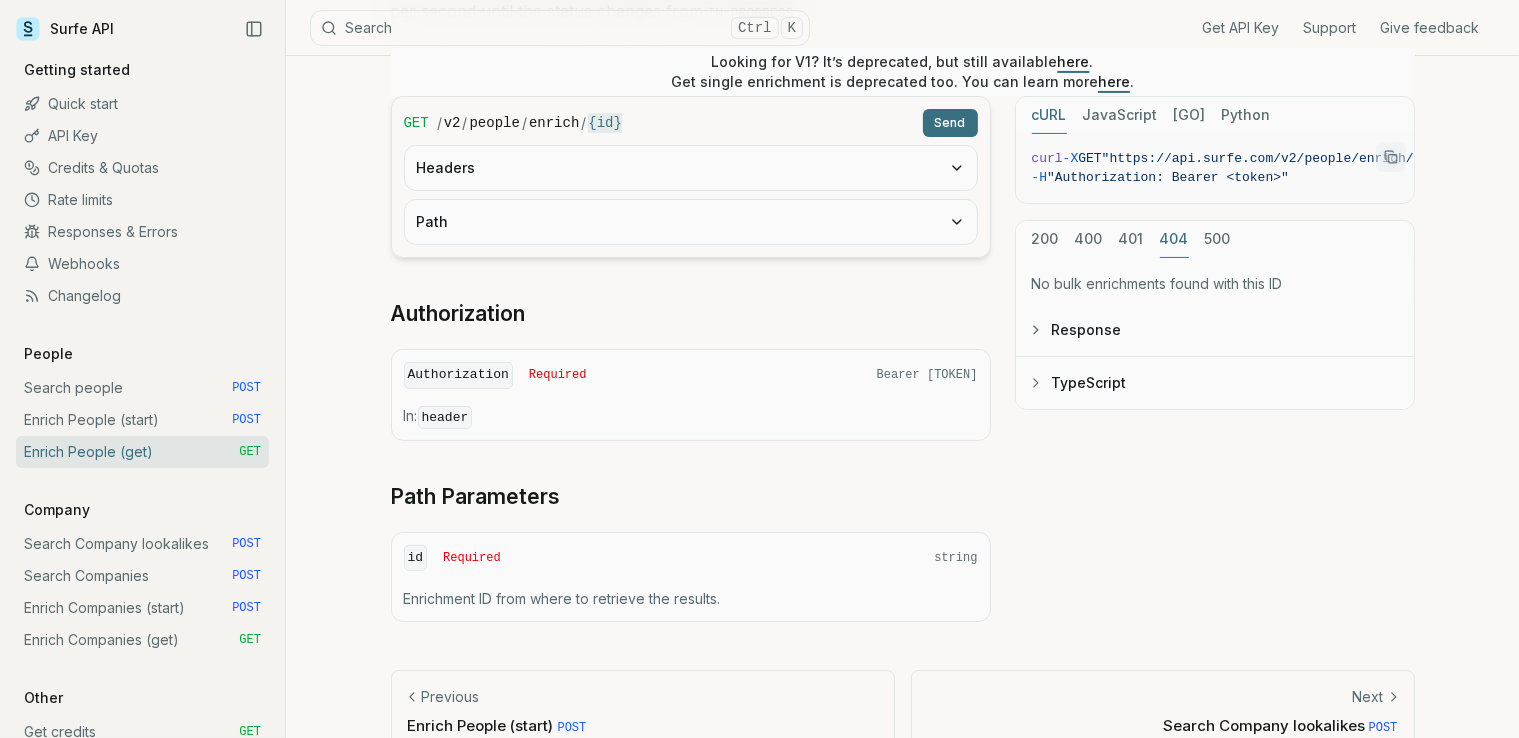 click 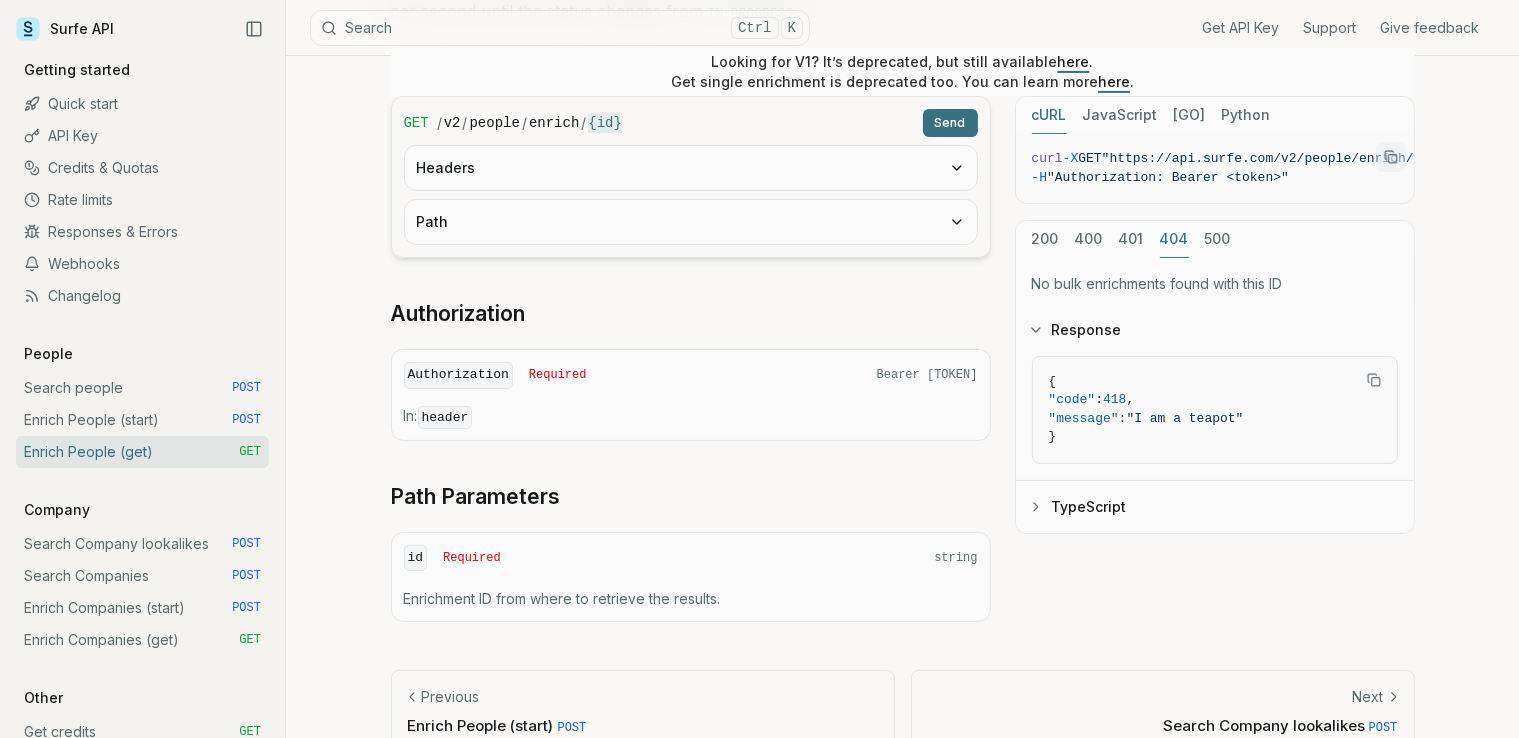 click on "500" at bounding box center (1218, 239) 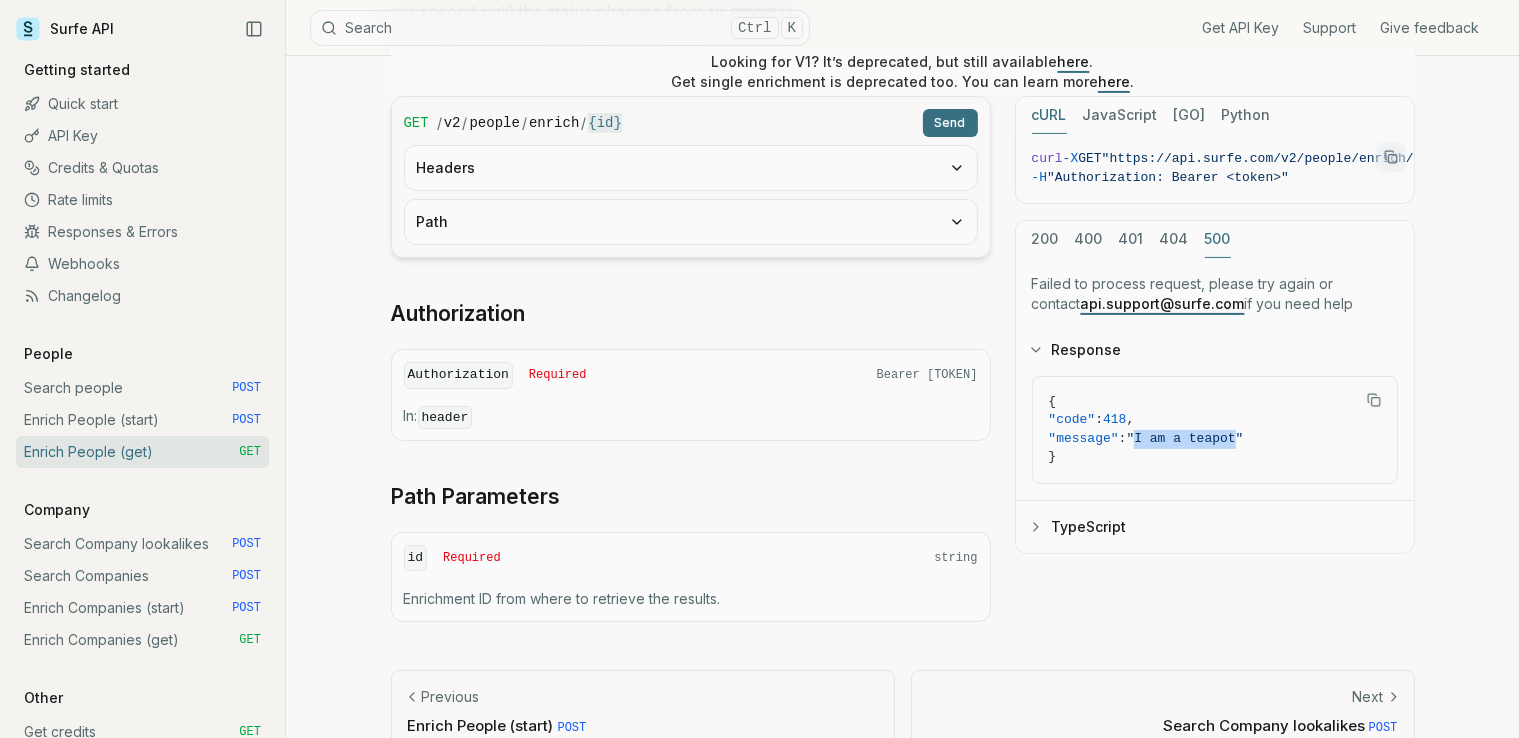 drag, startPoint x: 1148, startPoint y: 428, endPoint x: 1239, endPoint y: 437, distance: 91.44397 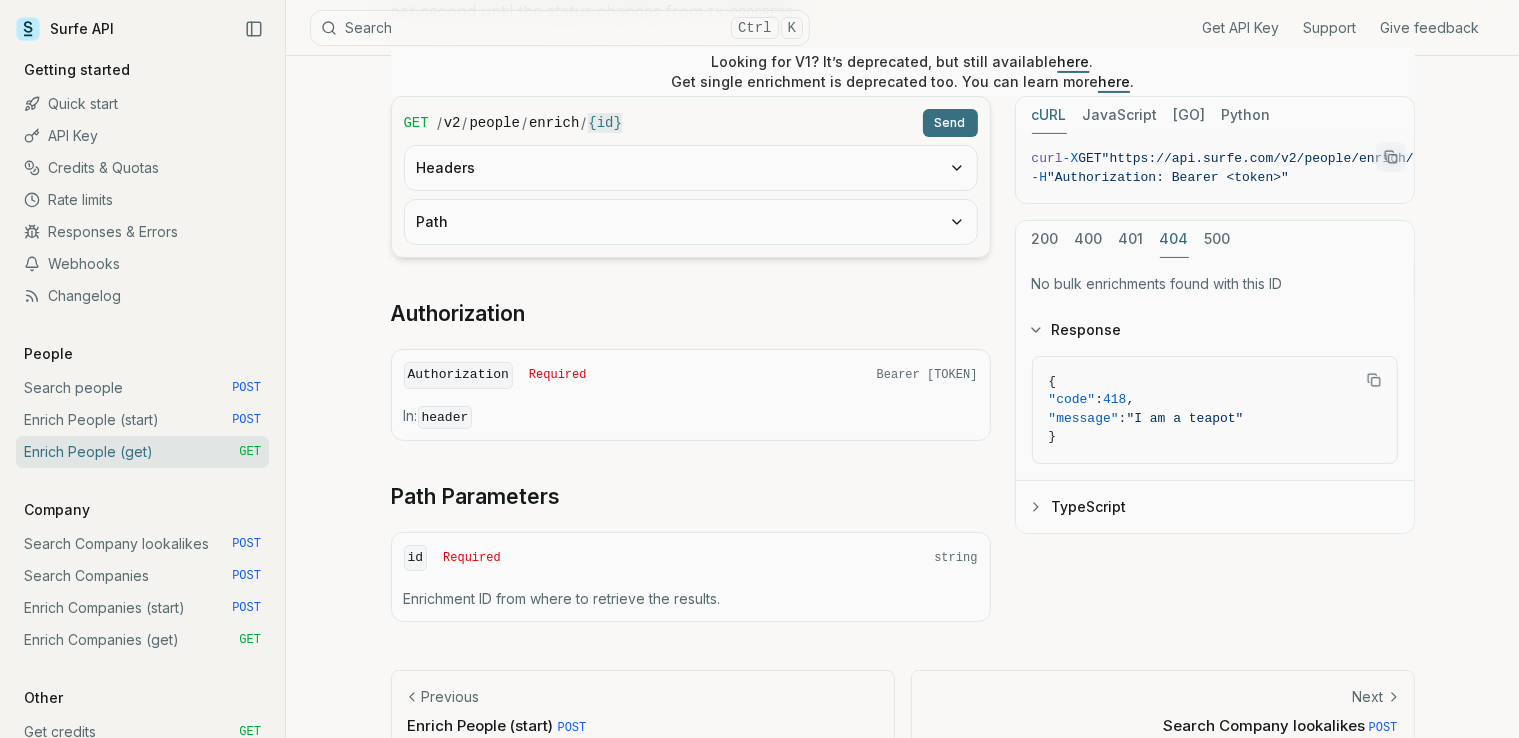 click on "401" at bounding box center [1131, 239] 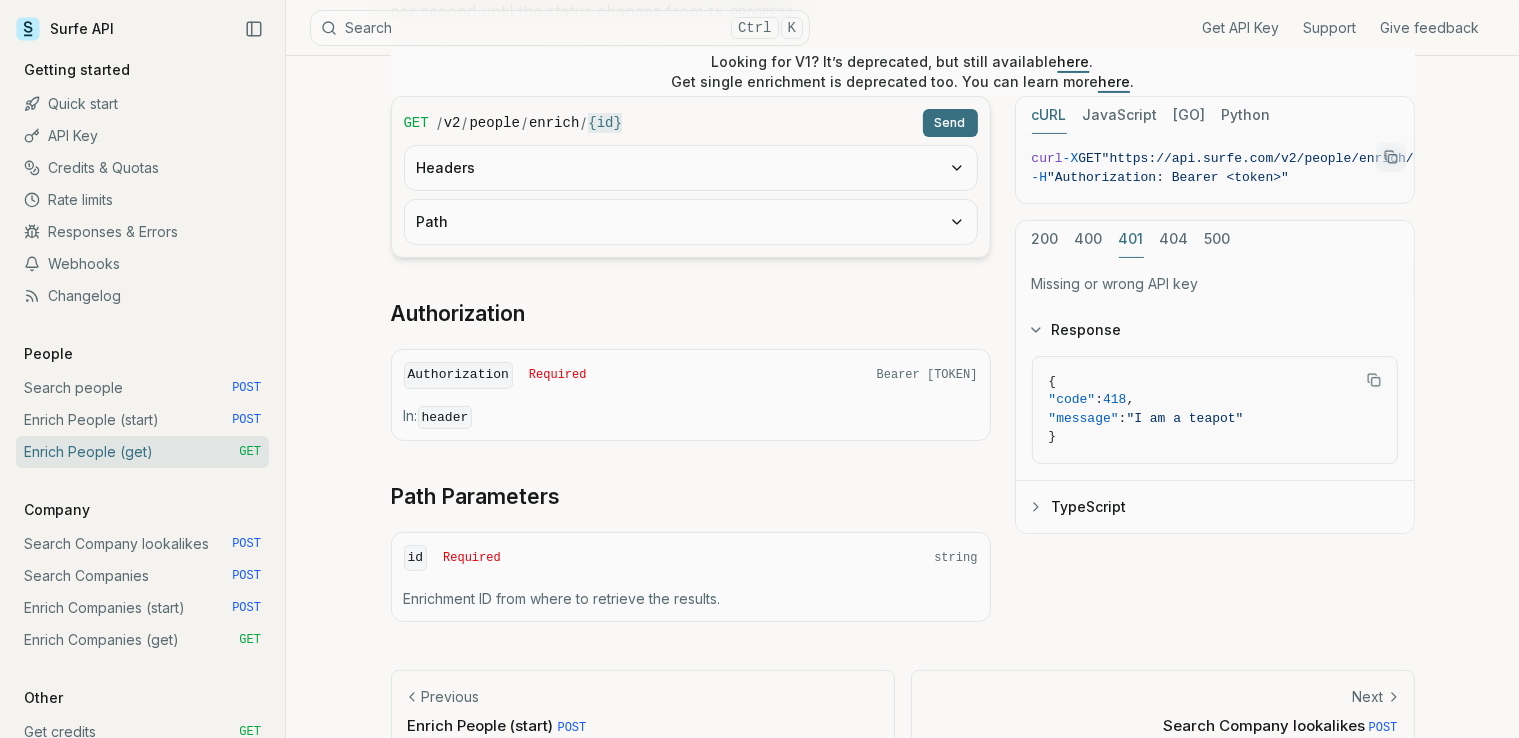 click on "400" at bounding box center (1089, 239) 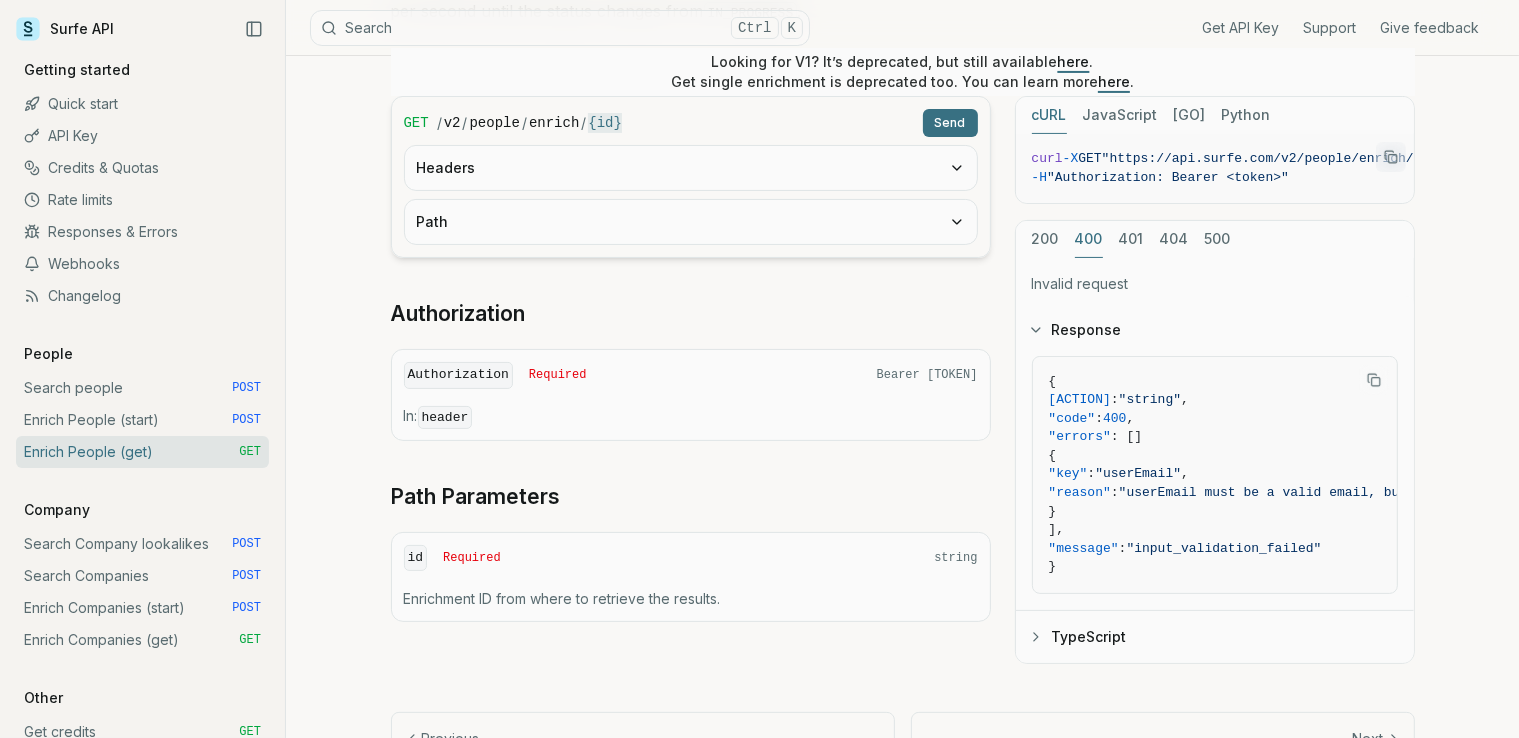 click on "200" at bounding box center [1045, 239] 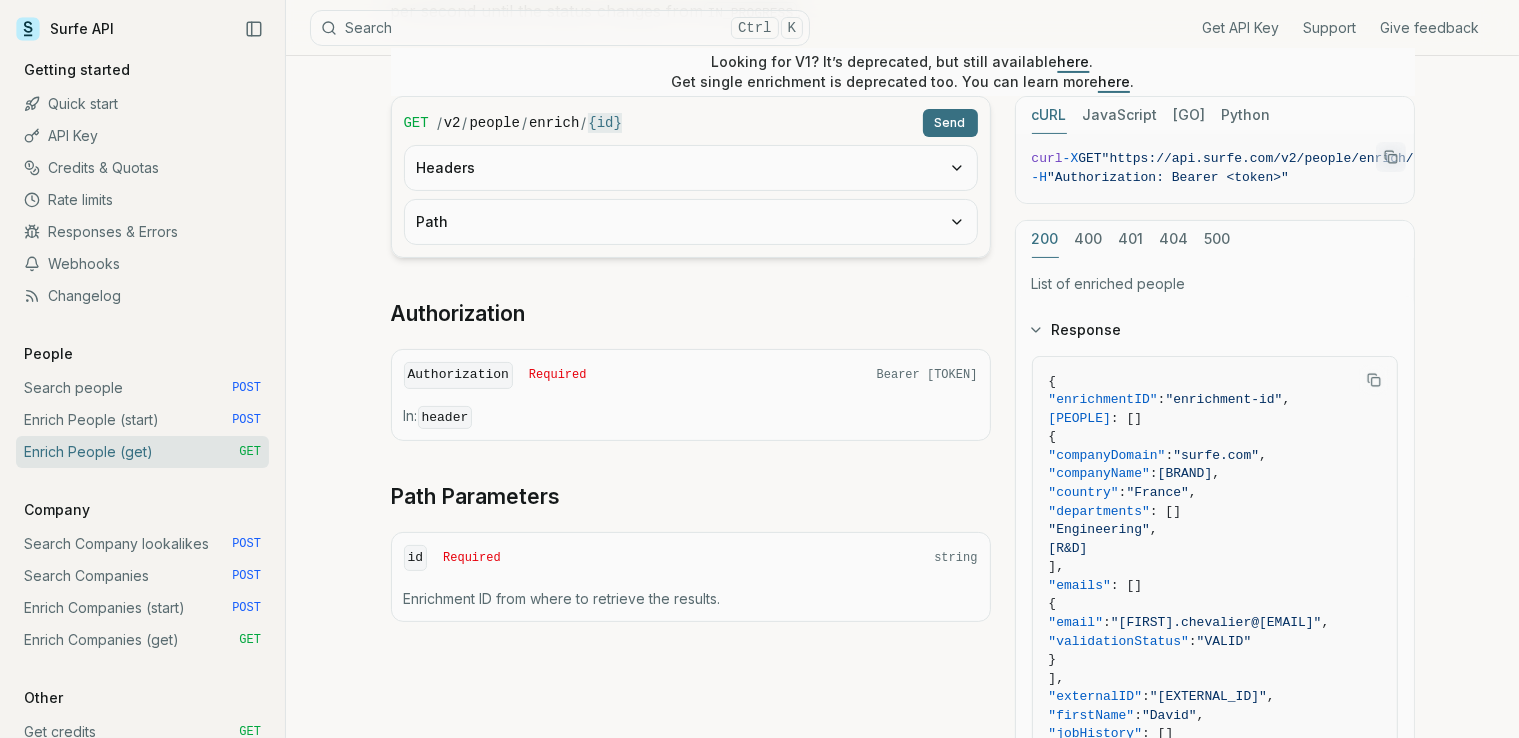 click on "400" at bounding box center [1089, 239] 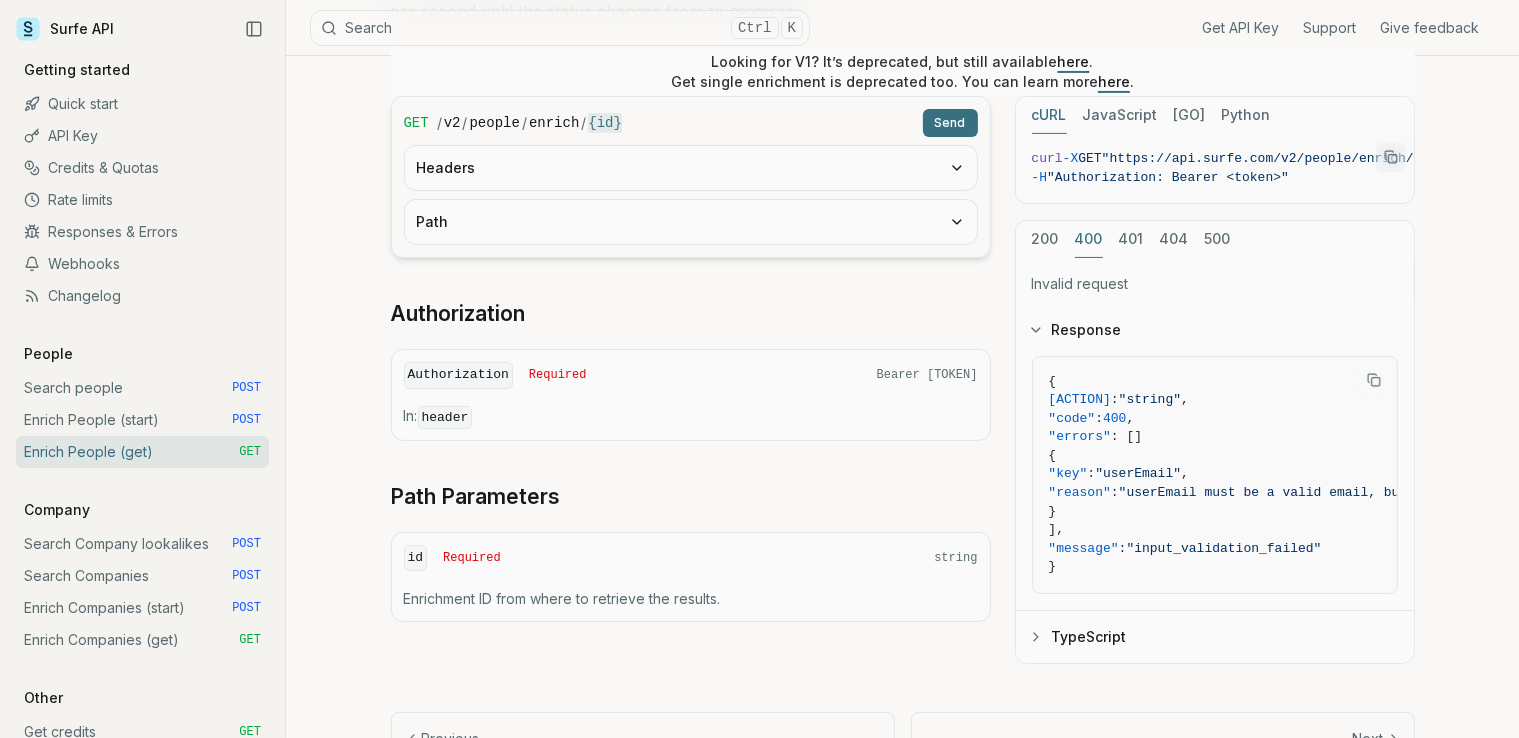 click on "401" at bounding box center [1131, 239] 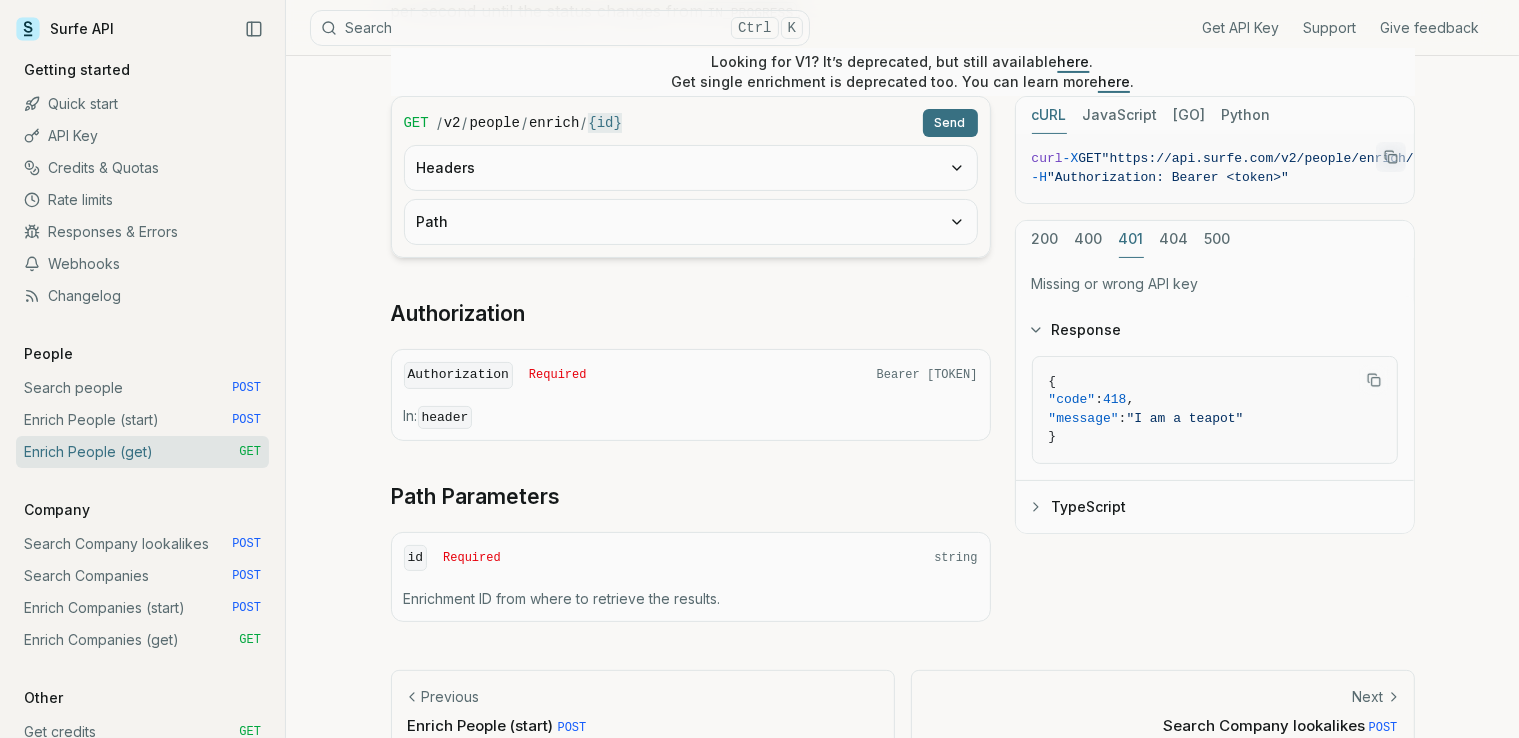 click on "404" at bounding box center (1174, 239) 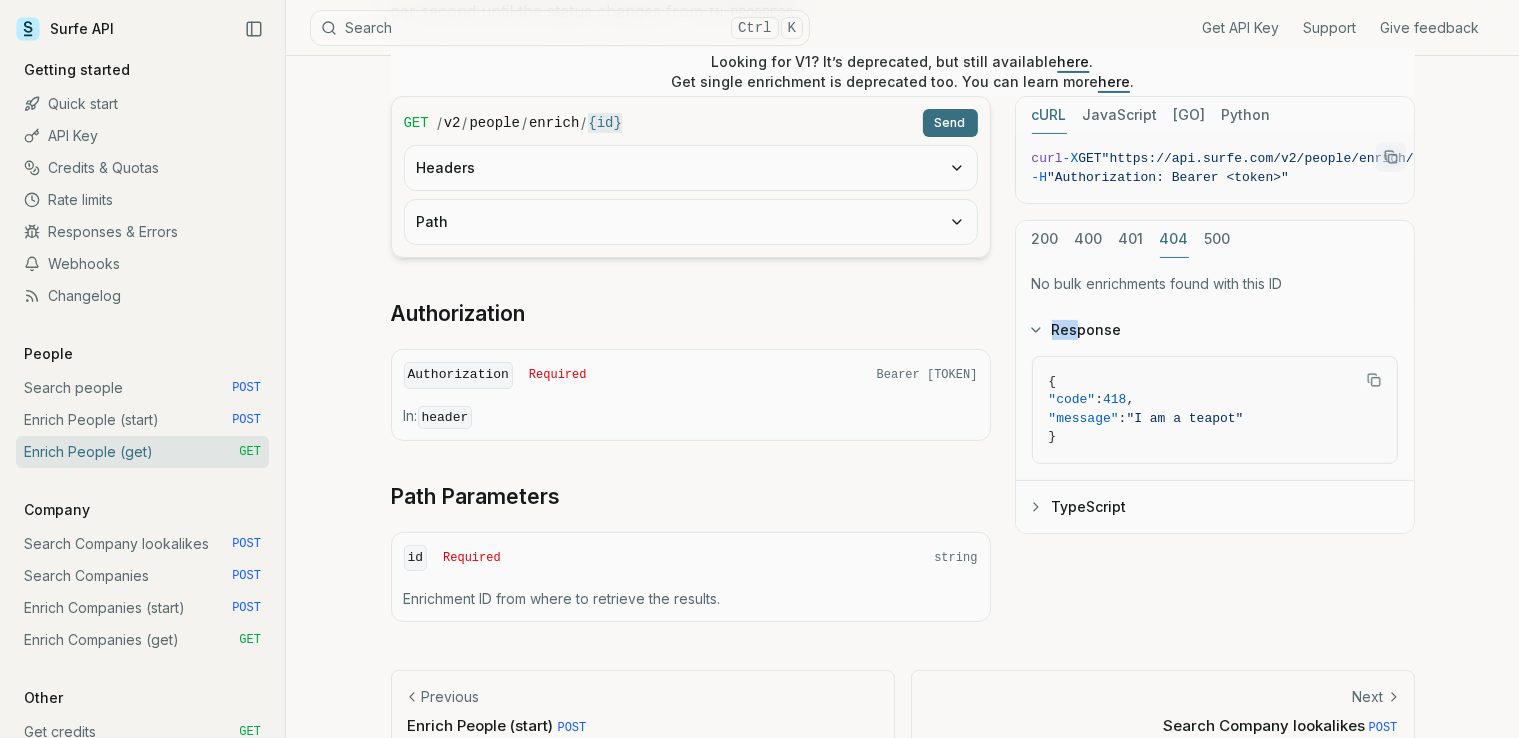 drag, startPoint x: 1303, startPoint y: 280, endPoint x: 1072, endPoint y: 289, distance: 231.17526 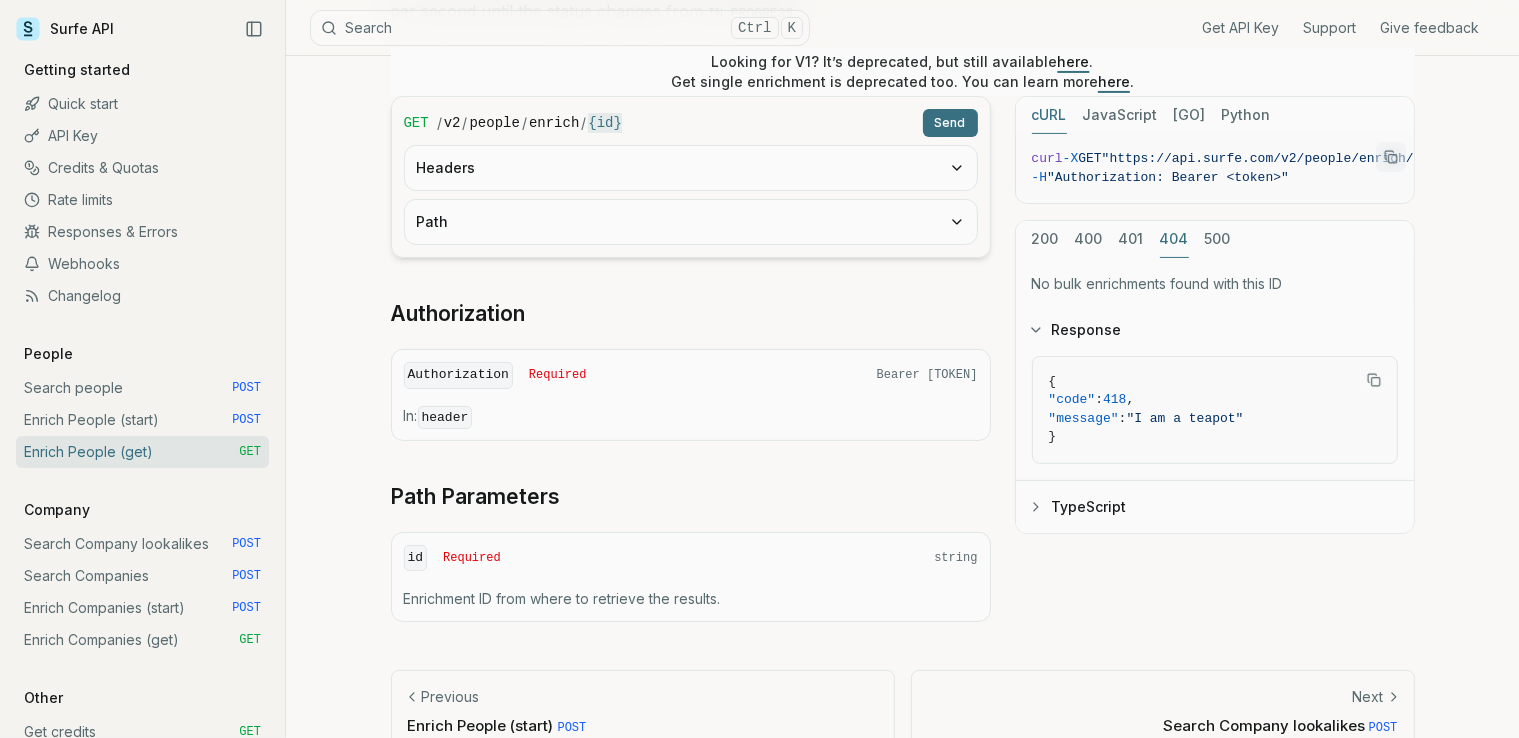 click on "Response {
"code" :  418 ,
"message" :  "I am a teapot"
} TypeScript" at bounding box center [1215, 414] 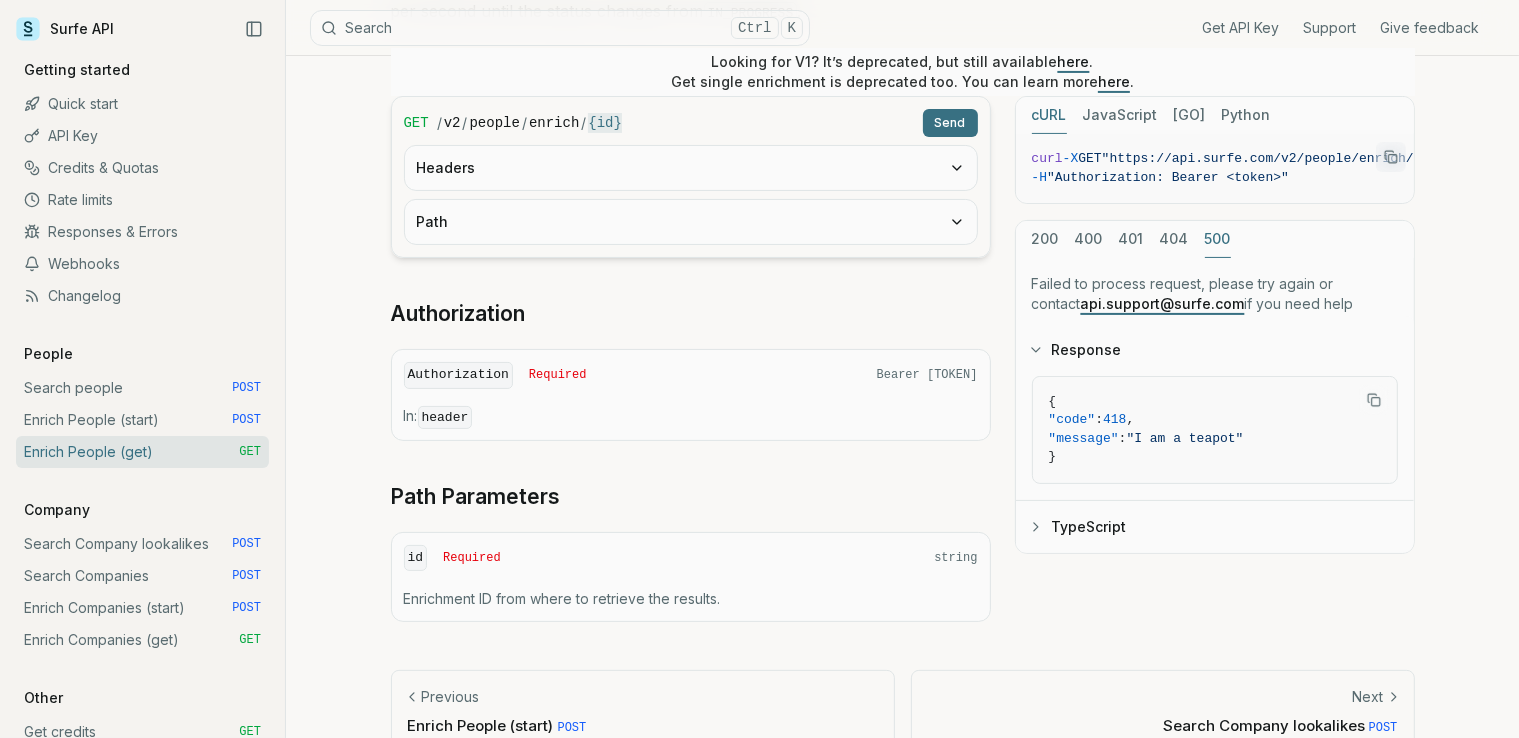 click on "400" at bounding box center [1089, 239] 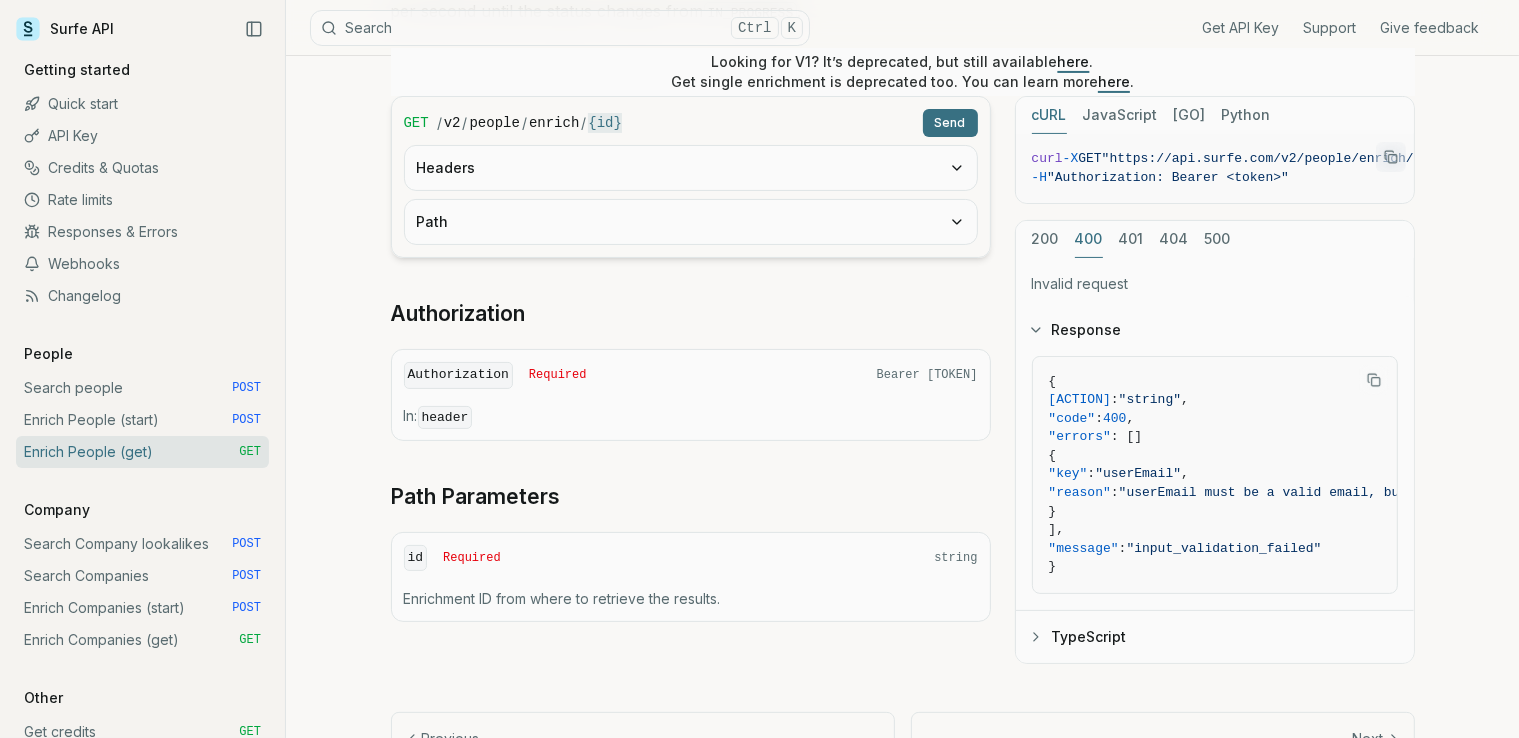 click on "200" at bounding box center (1045, 239) 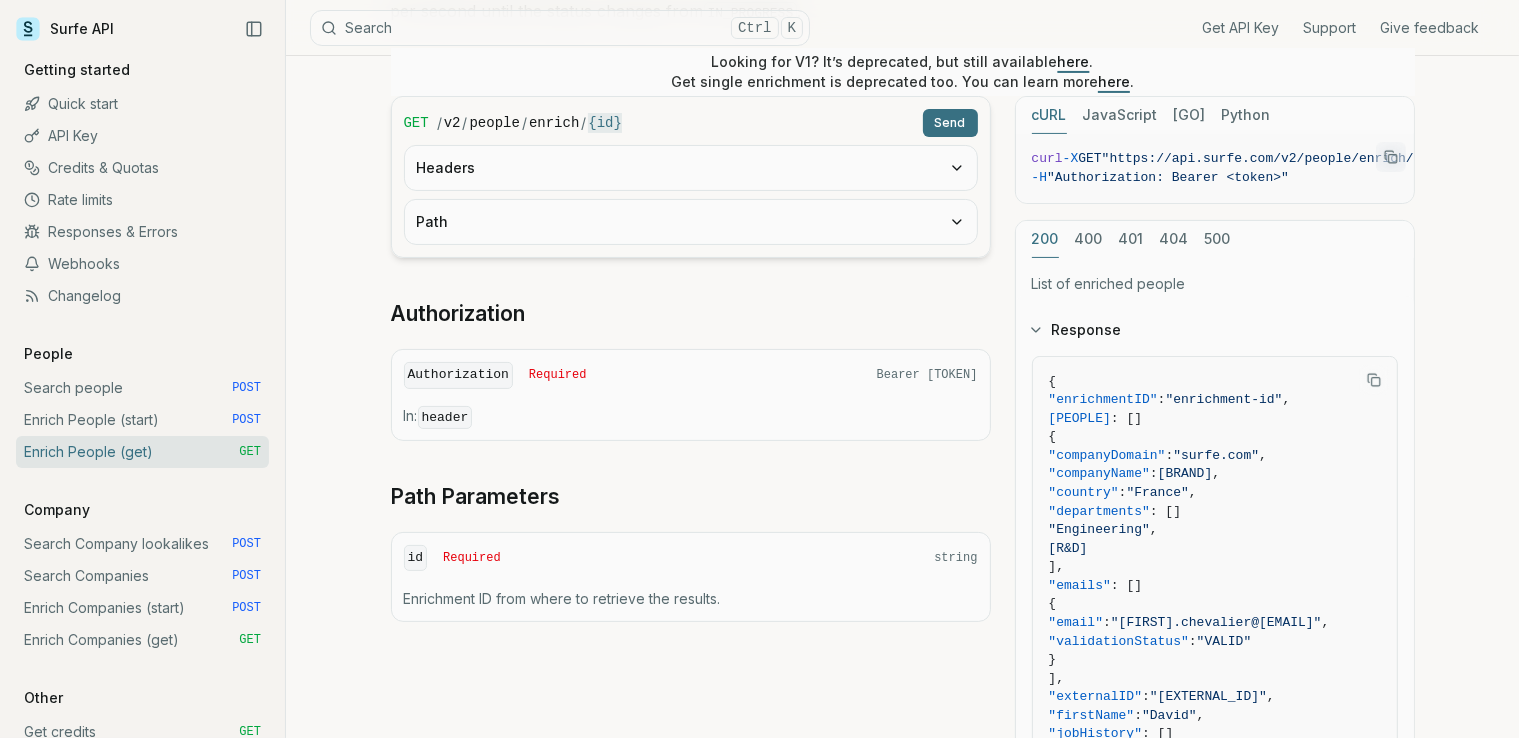 click on "400" at bounding box center (1089, 239) 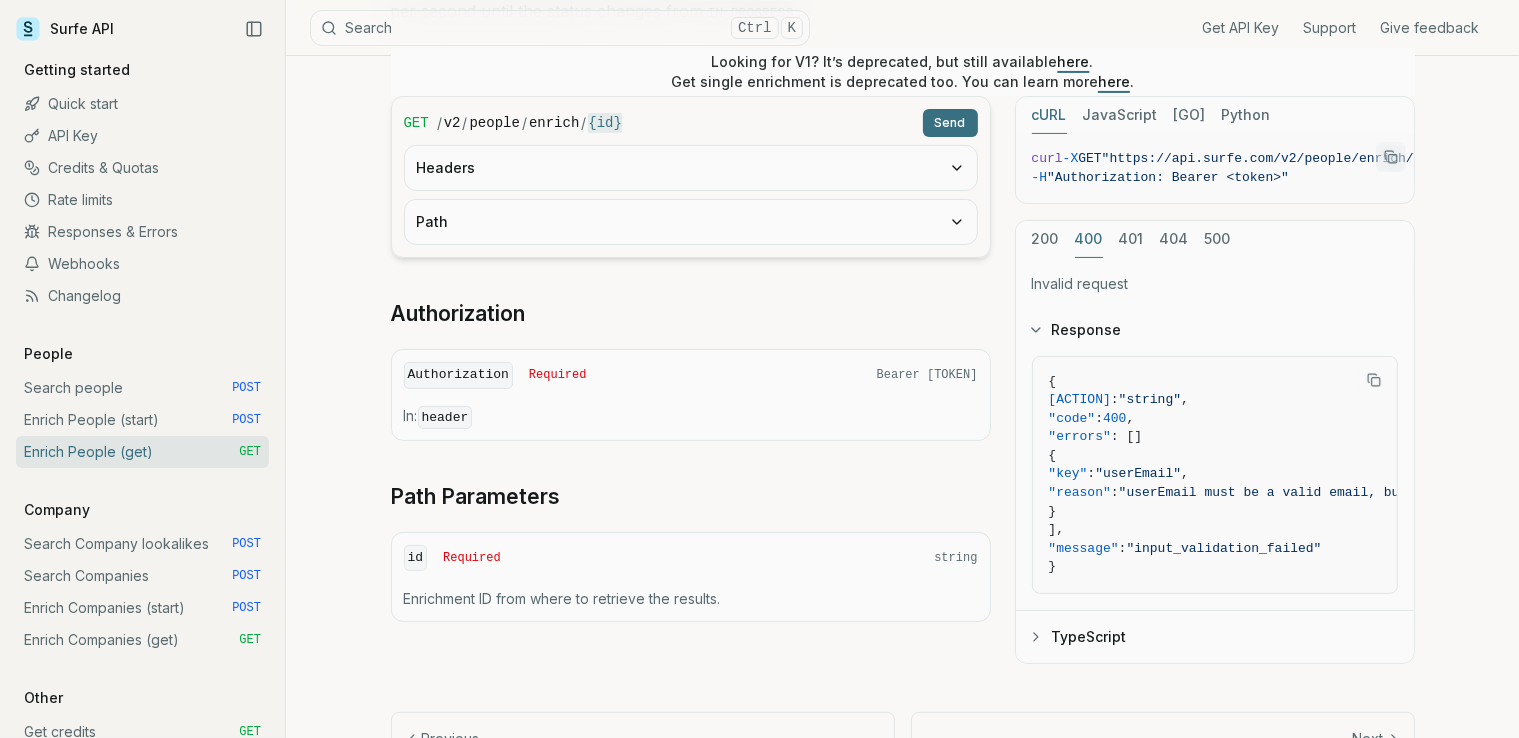 click on "401" at bounding box center [1131, 239] 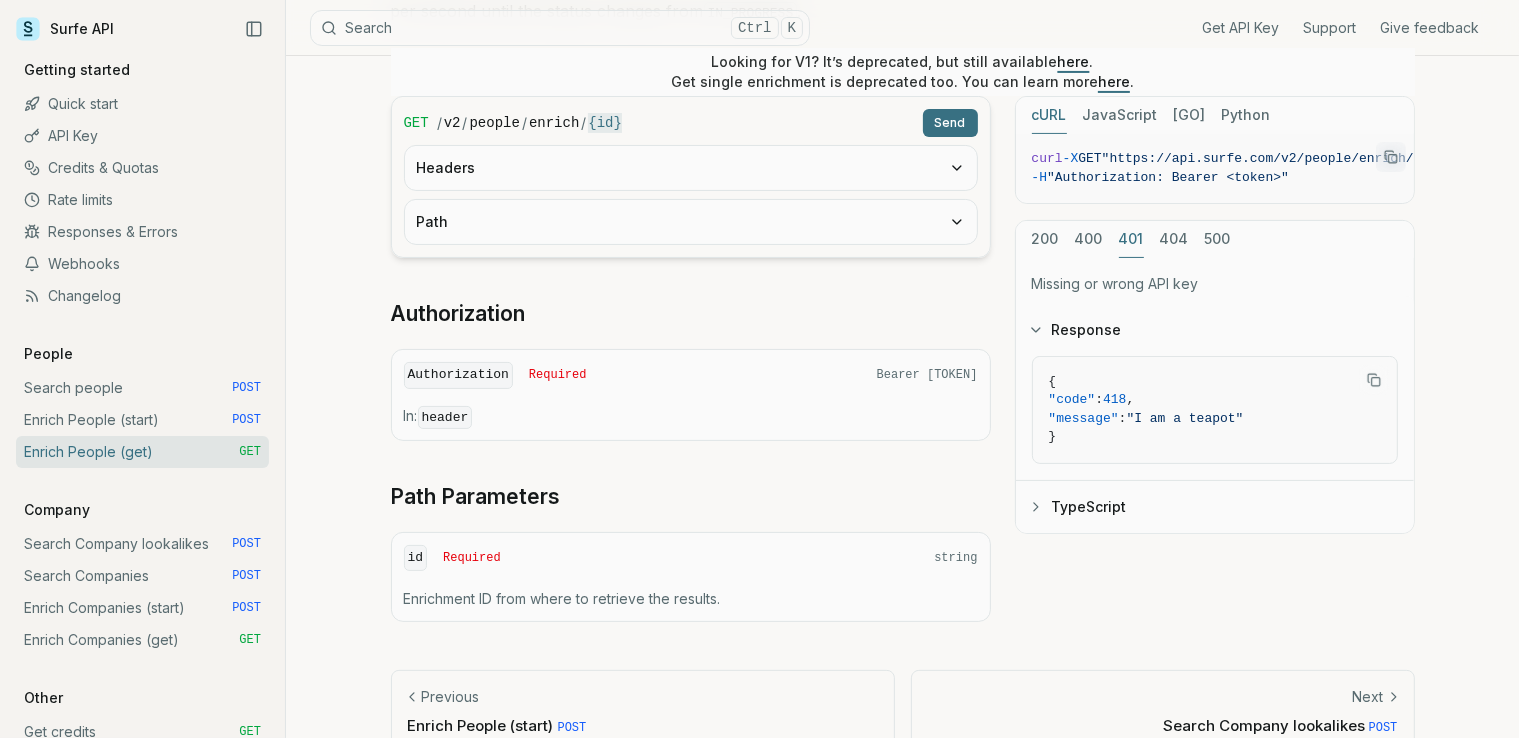 click on "404" at bounding box center [1174, 239] 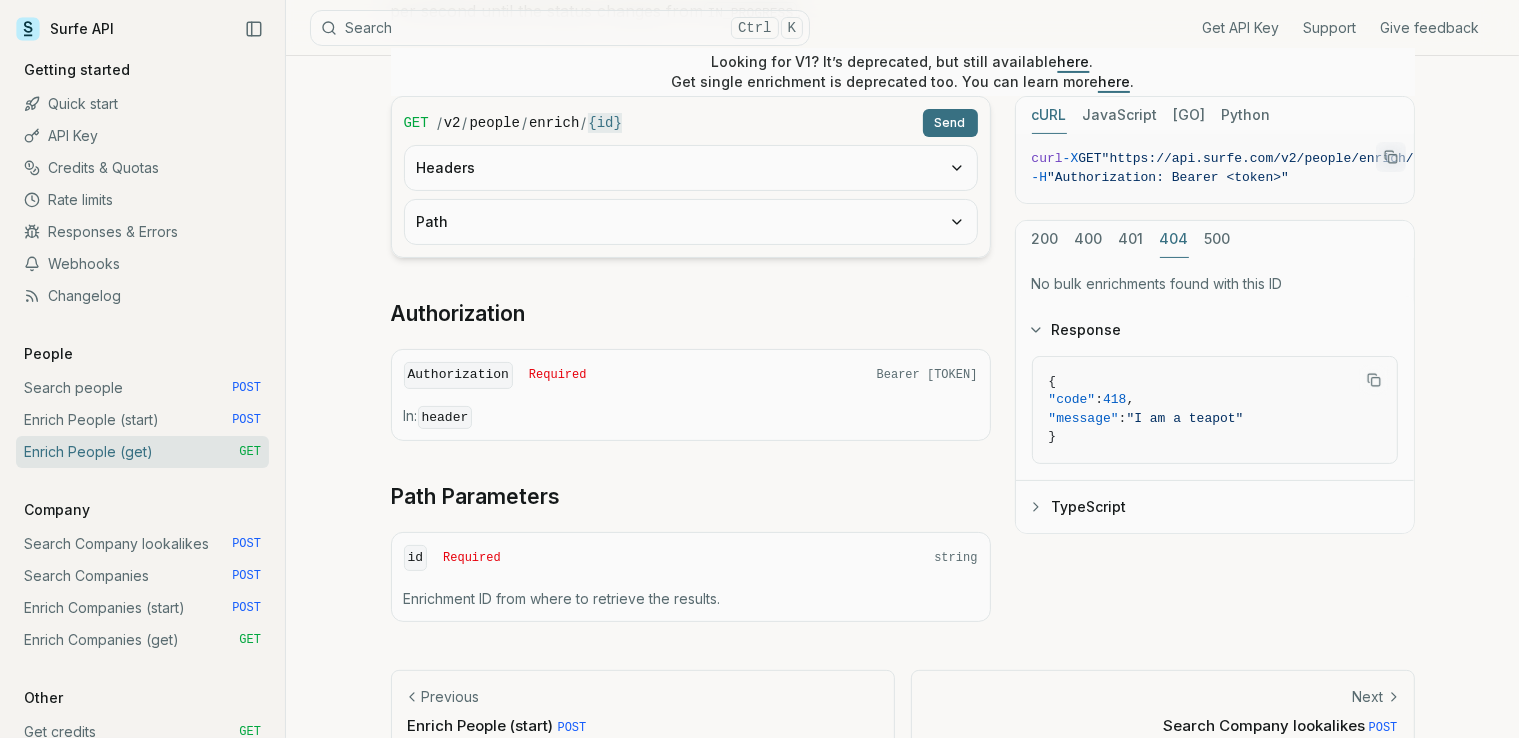 click on "500" at bounding box center (1218, 239) 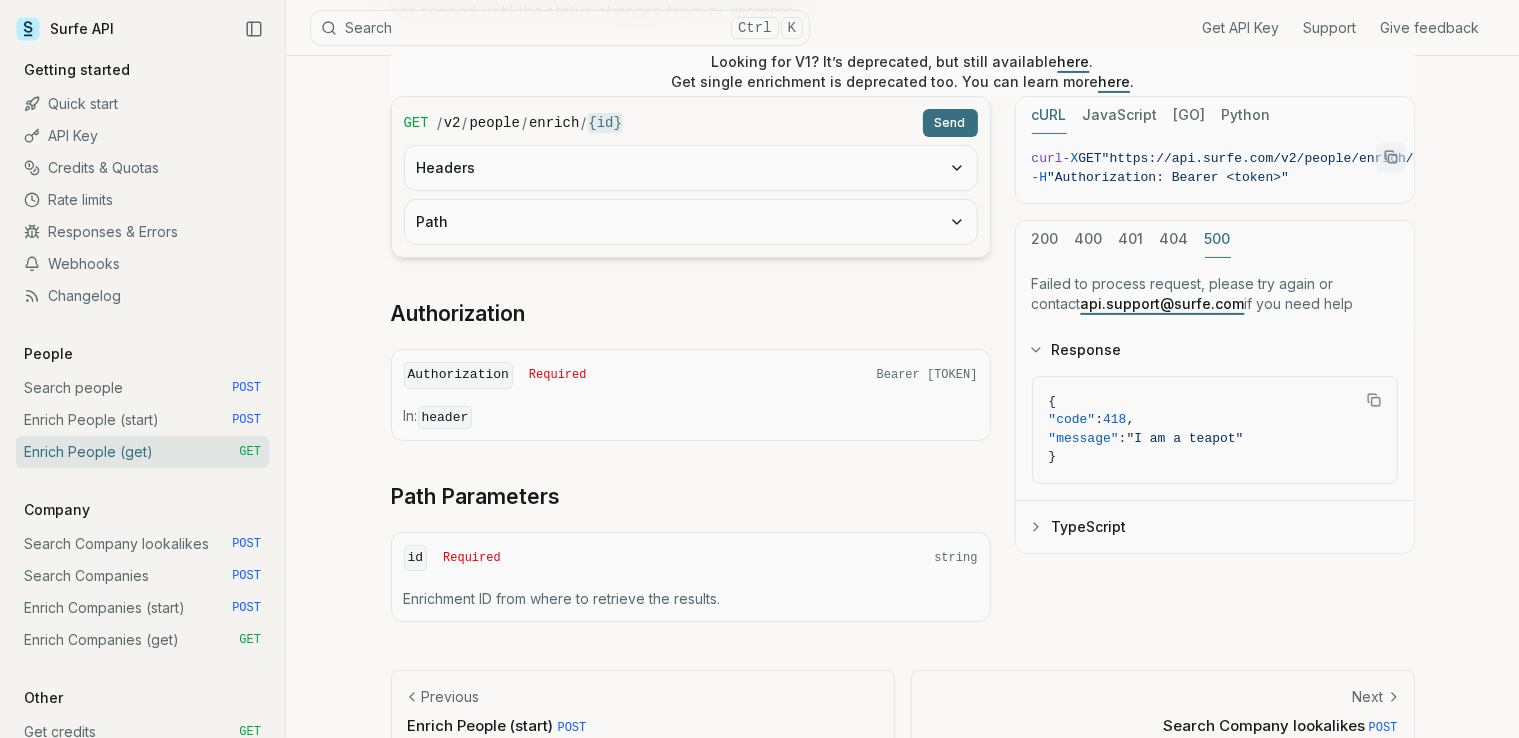 click on "500" at bounding box center [1218, 239] 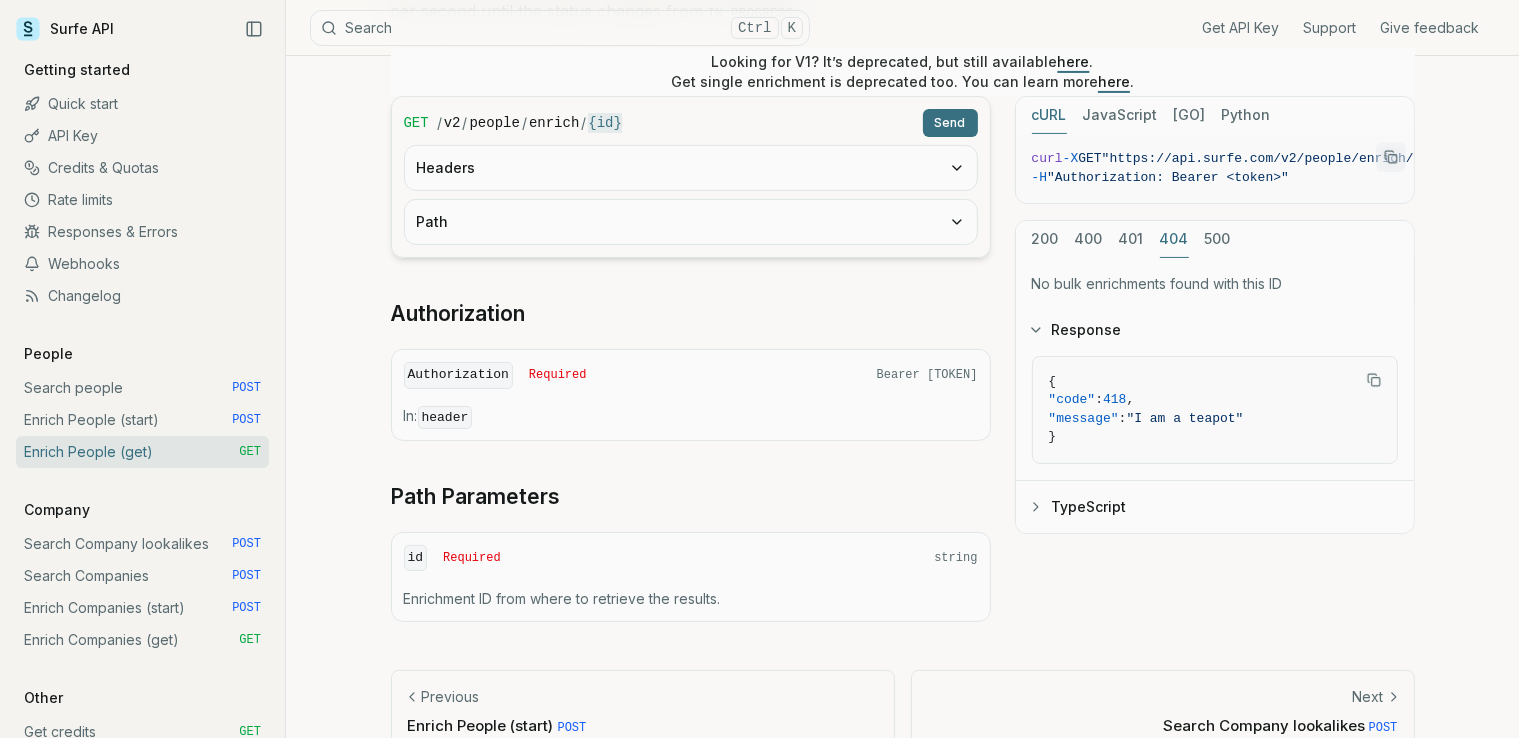 click on "500" at bounding box center [1218, 239] 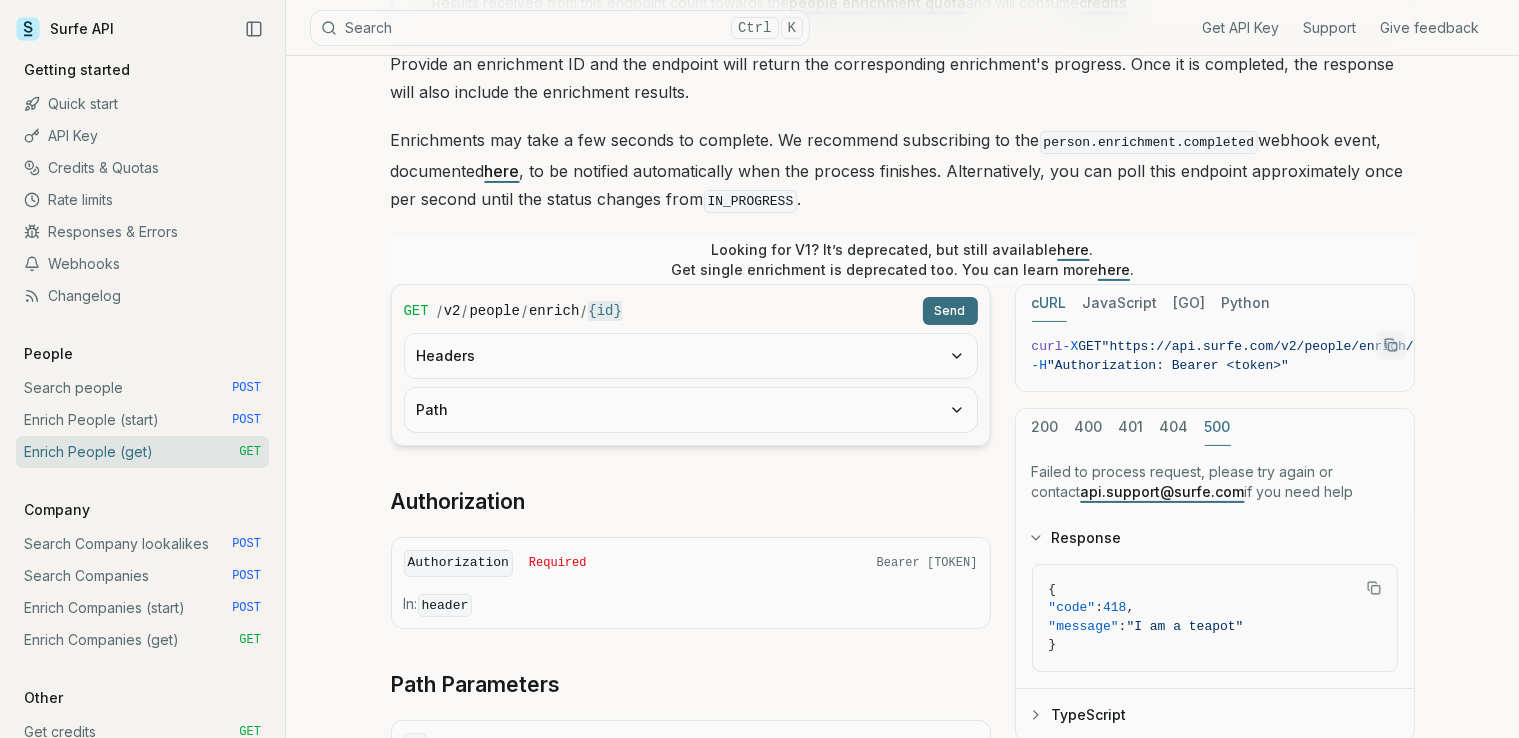 scroll, scrollTop: 200, scrollLeft: 0, axis: vertical 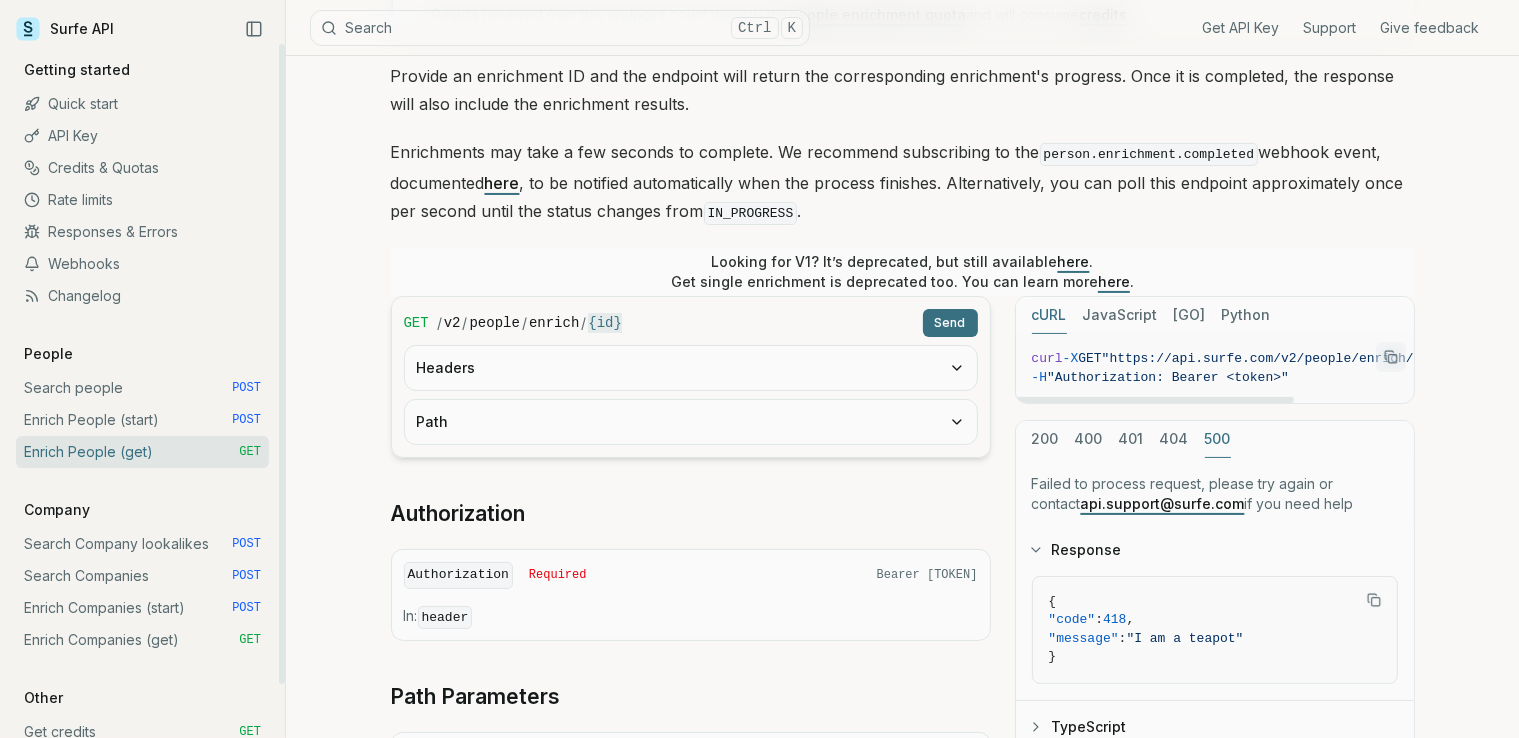click on "Search people   POST" at bounding box center (142, 388) 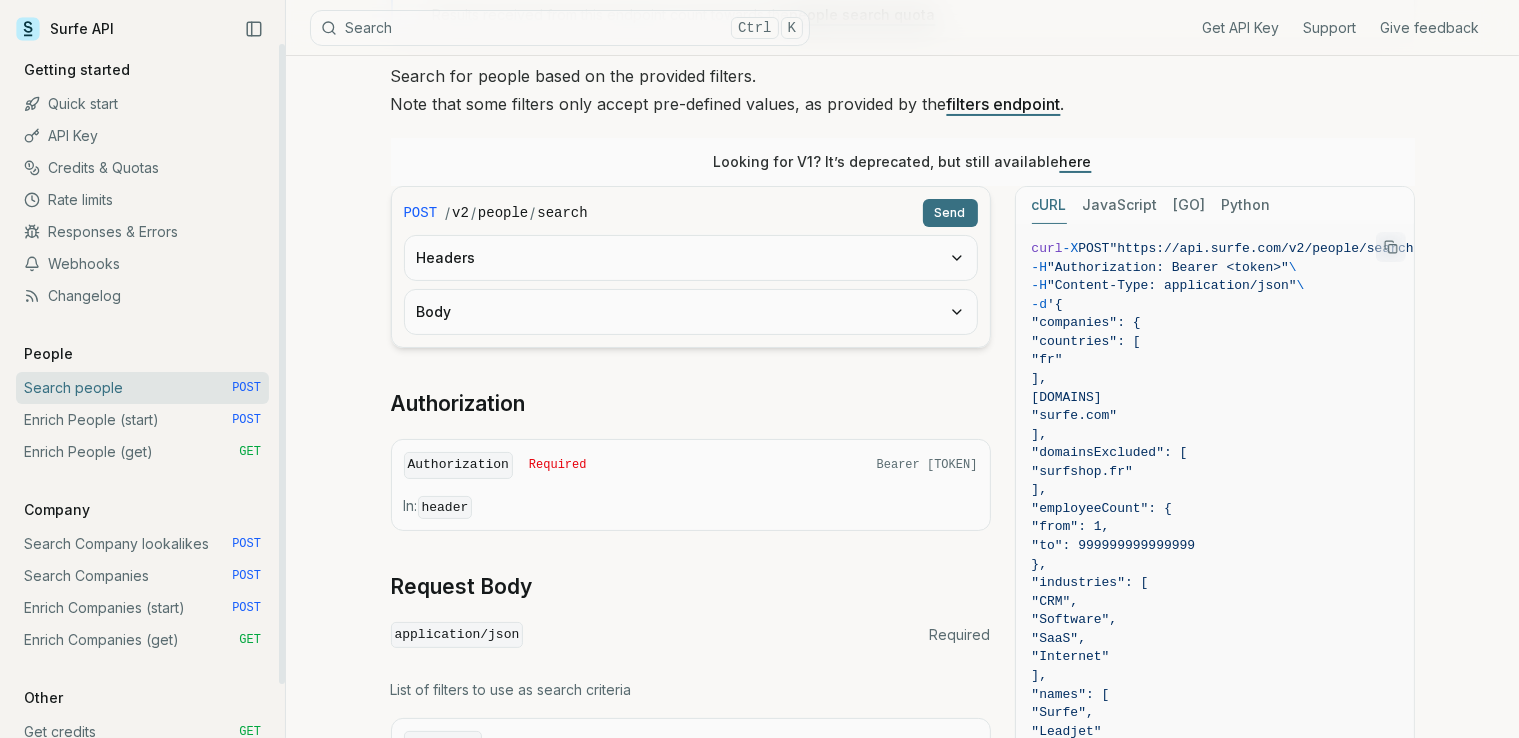 scroll, scrollTop: 0, scrollLeft: 0, axis: both 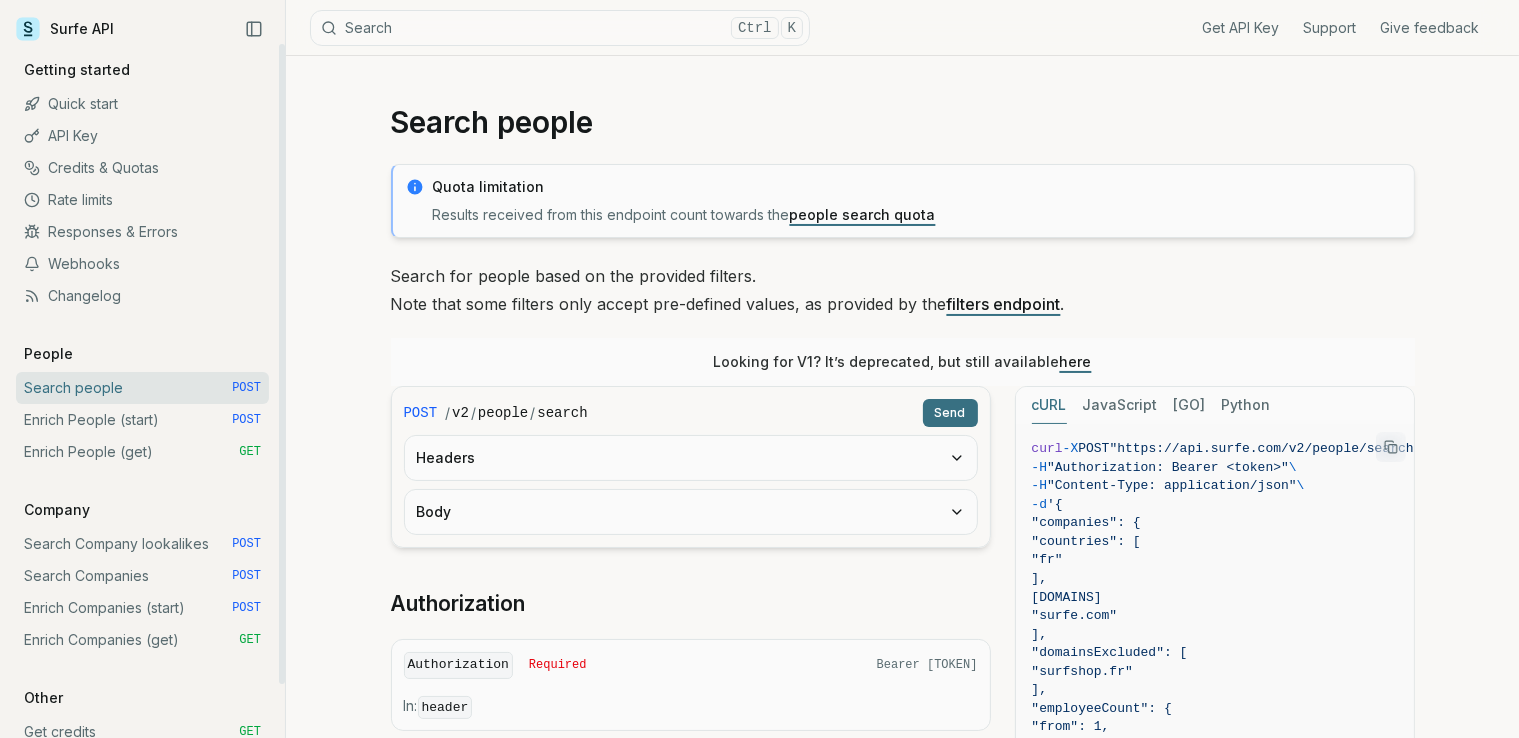 click on "Enrich People (start)   POST" at bounding box center [142, 420] 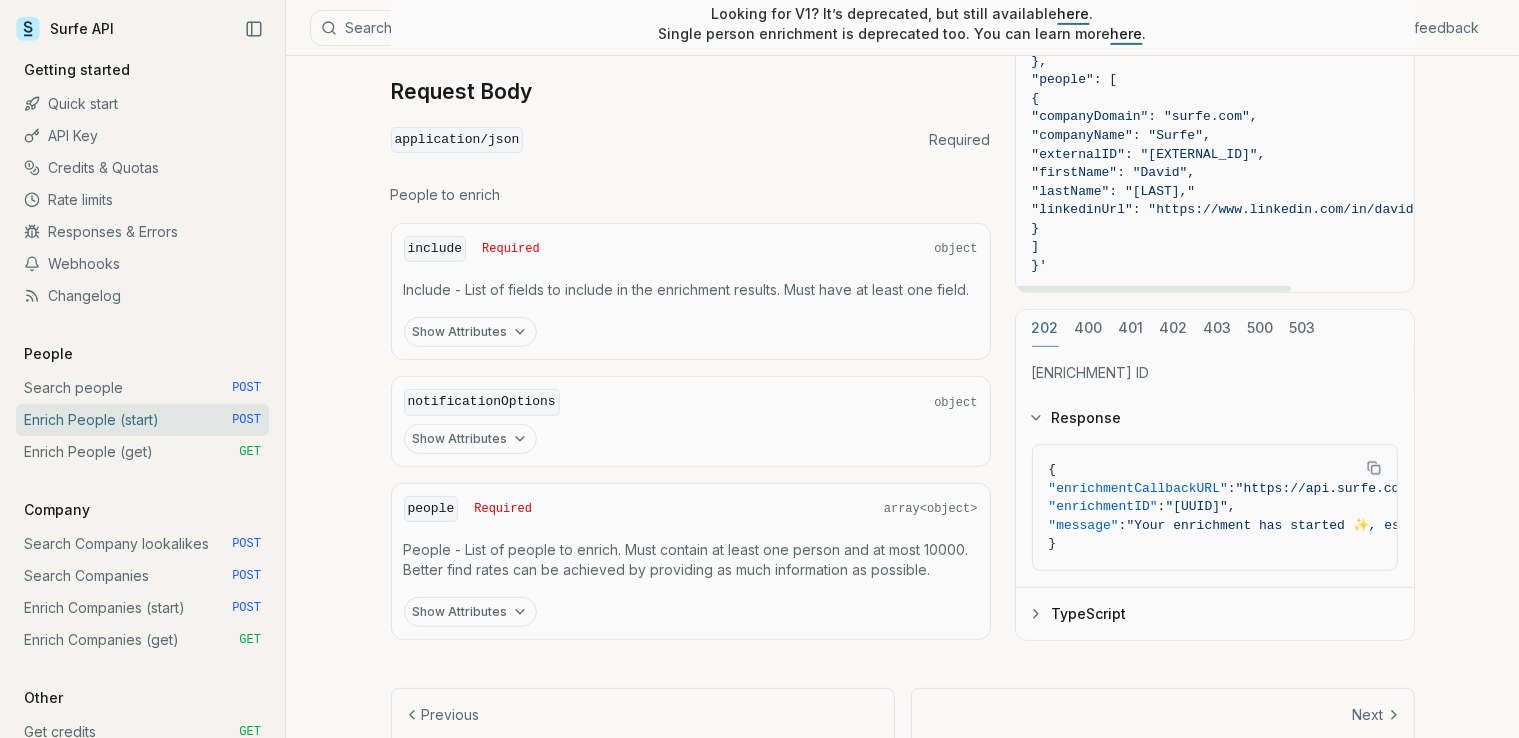 scroll, scrollTop: 897, scrollLeft: 0, axis: vertical 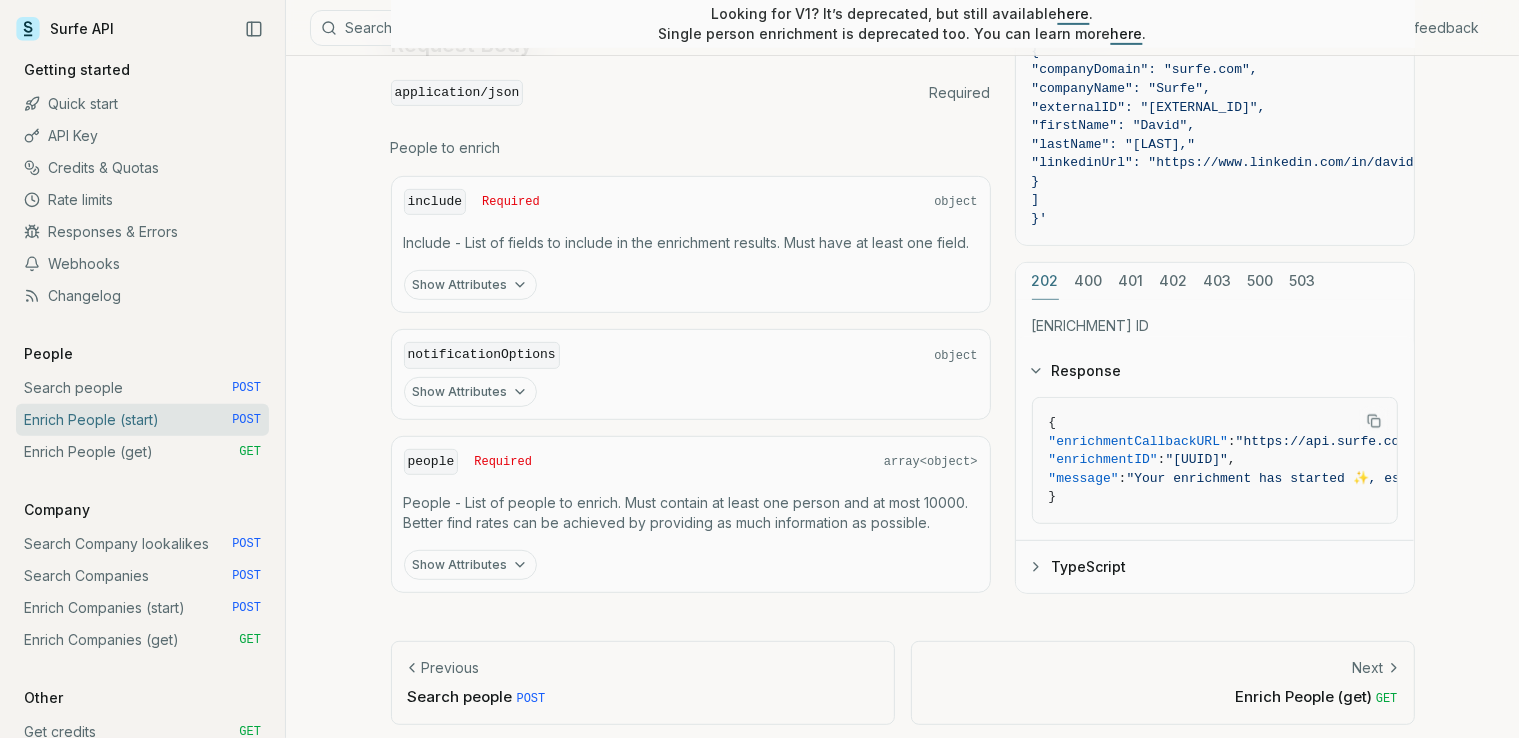 click on "202 400 401 402 403 500 503 Enrichment ID Response {
"enrichmentCallbackURL" :  "https://api.surfe.com/v2/people/enrich/0195be44-1a0d-718a-967b-042c9d17ffd7" ,
"enrichmentID" :  "0195be44-1a0d-718a-967b-042c9d17ffd7" ,
"message" :  "Your enrichment has started ✨, estimated time: 2 seconds."
} TypeScript" at bounding box center [1215, 427] 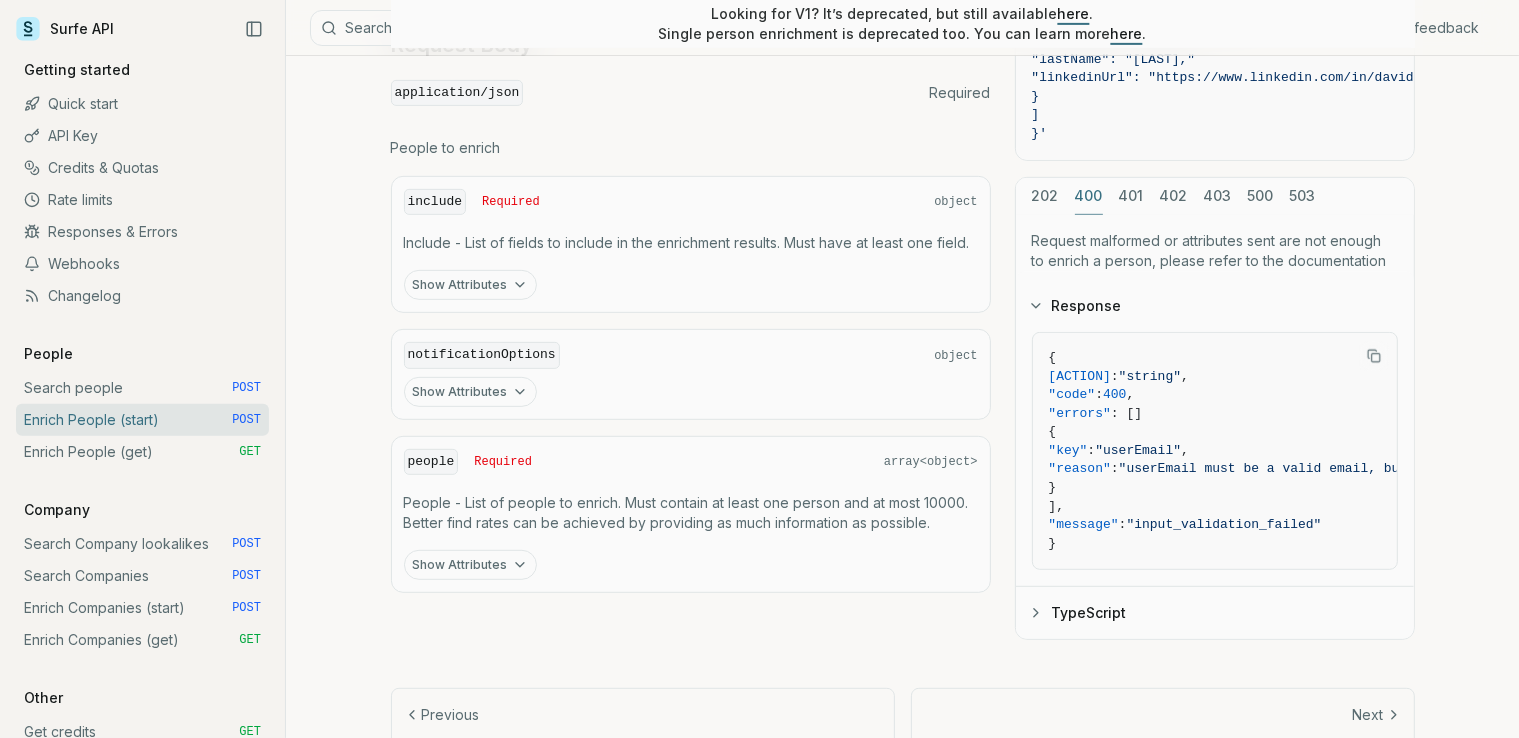 click on ""userEmail" : "[EMAIL], but got 'invalid-email'"" at bounding box center [1215, 142] 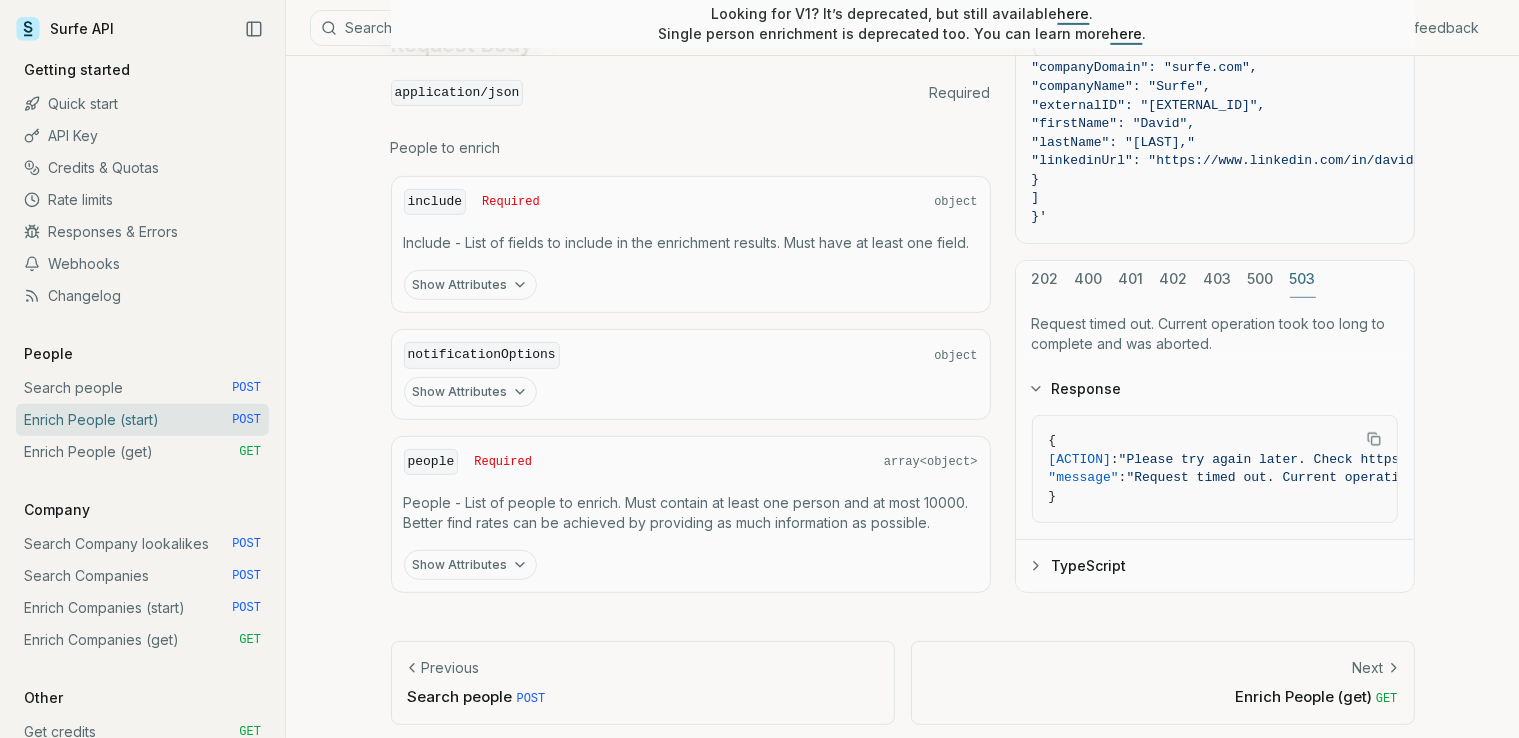click on "500" at bounding box center [1261, 279] 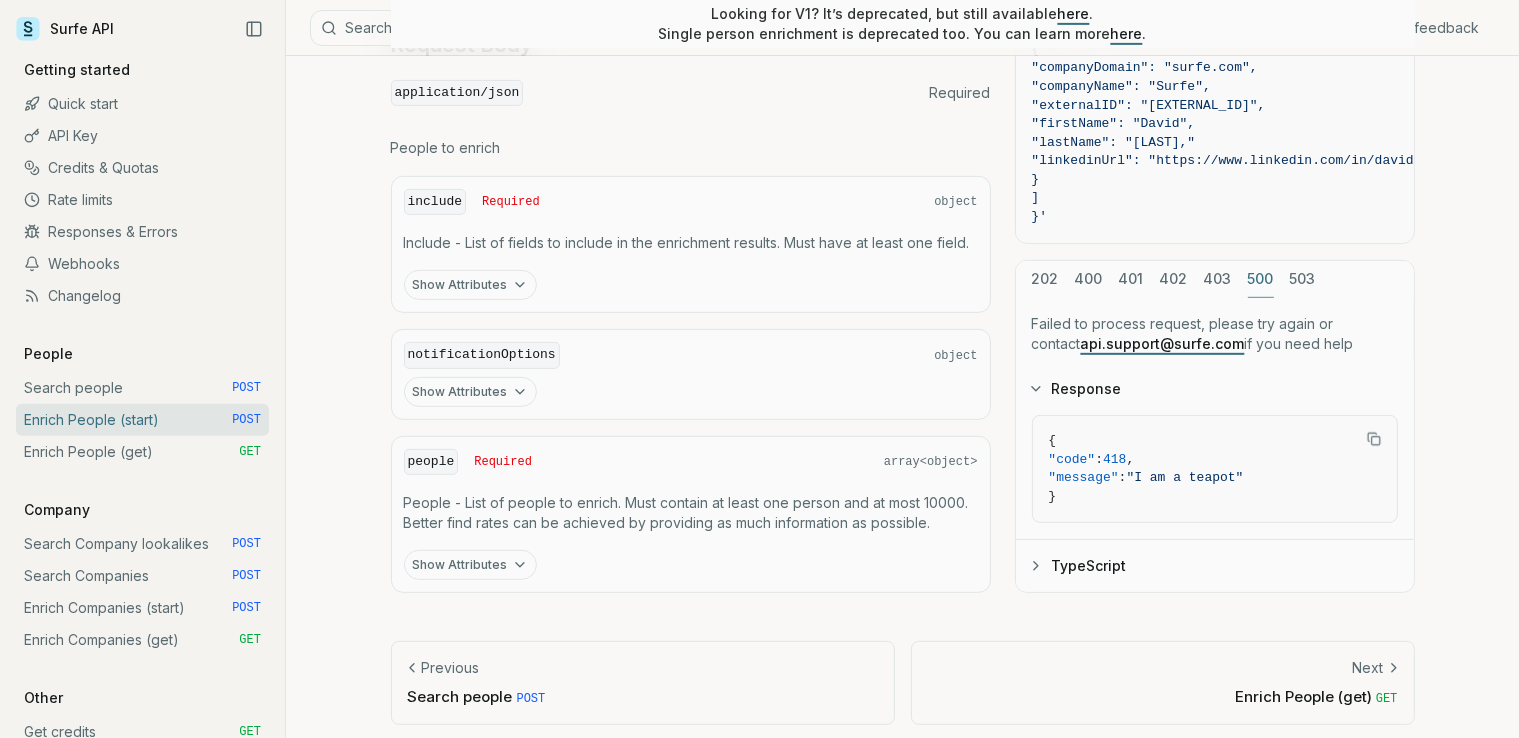 click on "403" at bounding box center (1218, 279) 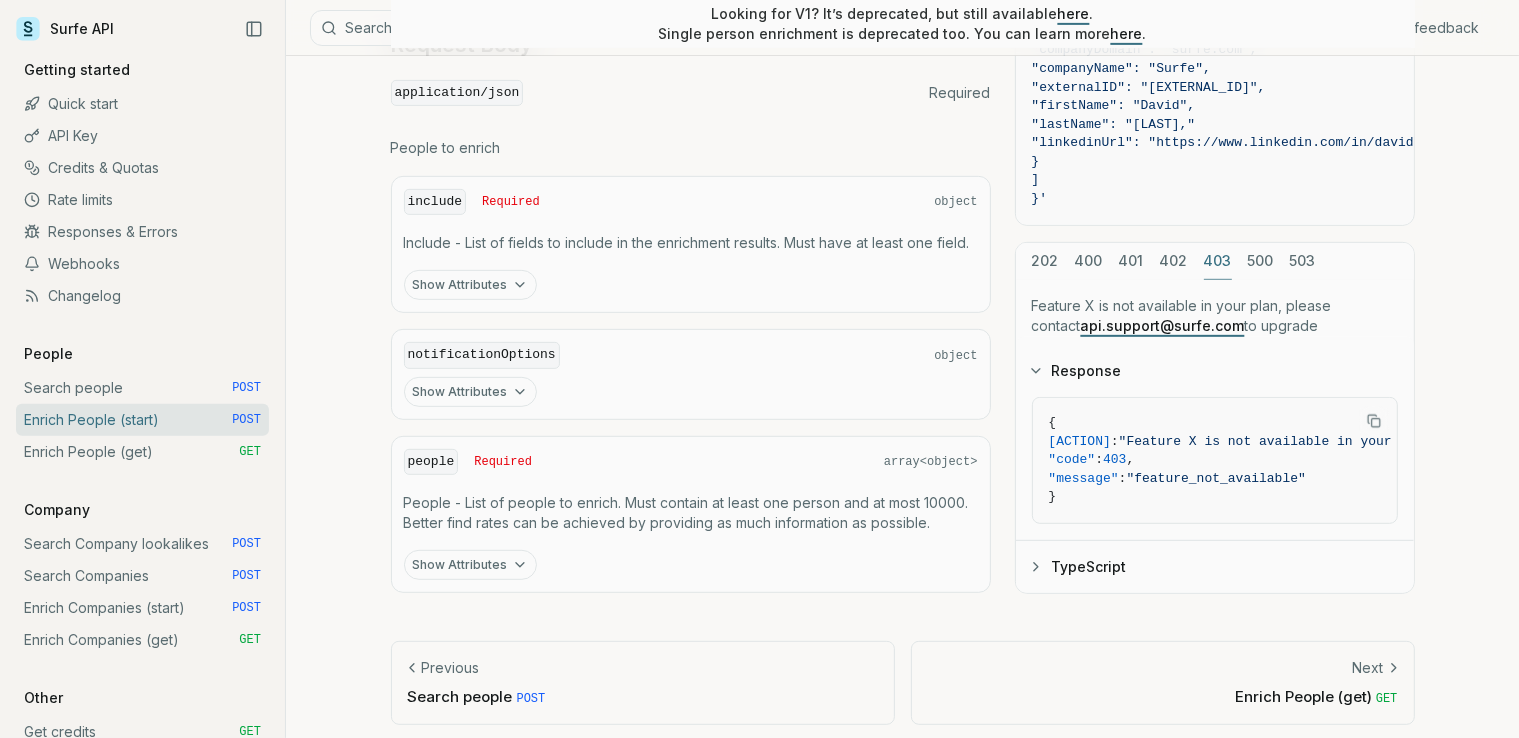 click on "cURL JavaScript Go Python curl  -X  POST  "https://api.surfe.com/v2/people/enrich"  \
-H  "Authorization: Bearer [TOKEN]"  \
-H  "Content-Type: application/json"  \
-d  '{
"include": {
"email": true,
"jobHistory": false,
"linkedInUrl": false,
"mobile": true
},
"notificationOptions": {
"webhookUrl": ""
},
"people": [
{
"companyDomain": "surfe.com",
"companyName": "Surfe",
"externalID": "[EXTERNAL_ID]",
"firstName": "[FIRST]",
"lastName": "[LAST]",
"linkedinUrl": "https://www.linkedin.com/in/david-maurice-chevalier"
}
]
}' 202 400 401 402 403 500 503 Feature X is not available in your plan, please contact  api.support@surfe.com  to upgrade Response {
"action" :  "Feature X is not available in your plan, please contact api.support@surfe.com to upgrade" ,
"code" :  403 ,
"message" :  "feature_not_available"
} TypeScript" at bounding box center [1215, 151] 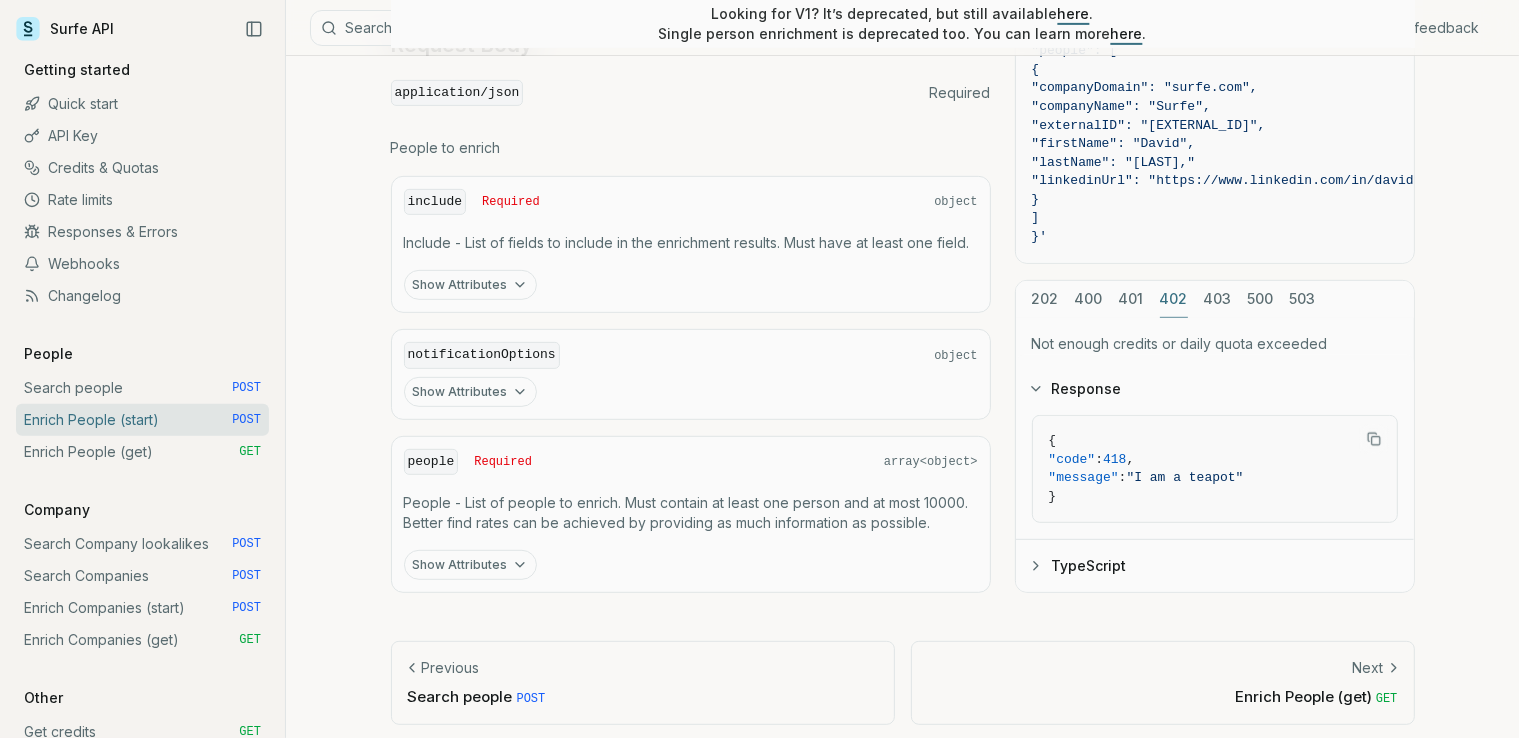drag, startPoint x: 1148, startPoint y: 437, endPoint x: 1100, endPoint y: 438, distance: 48.010414 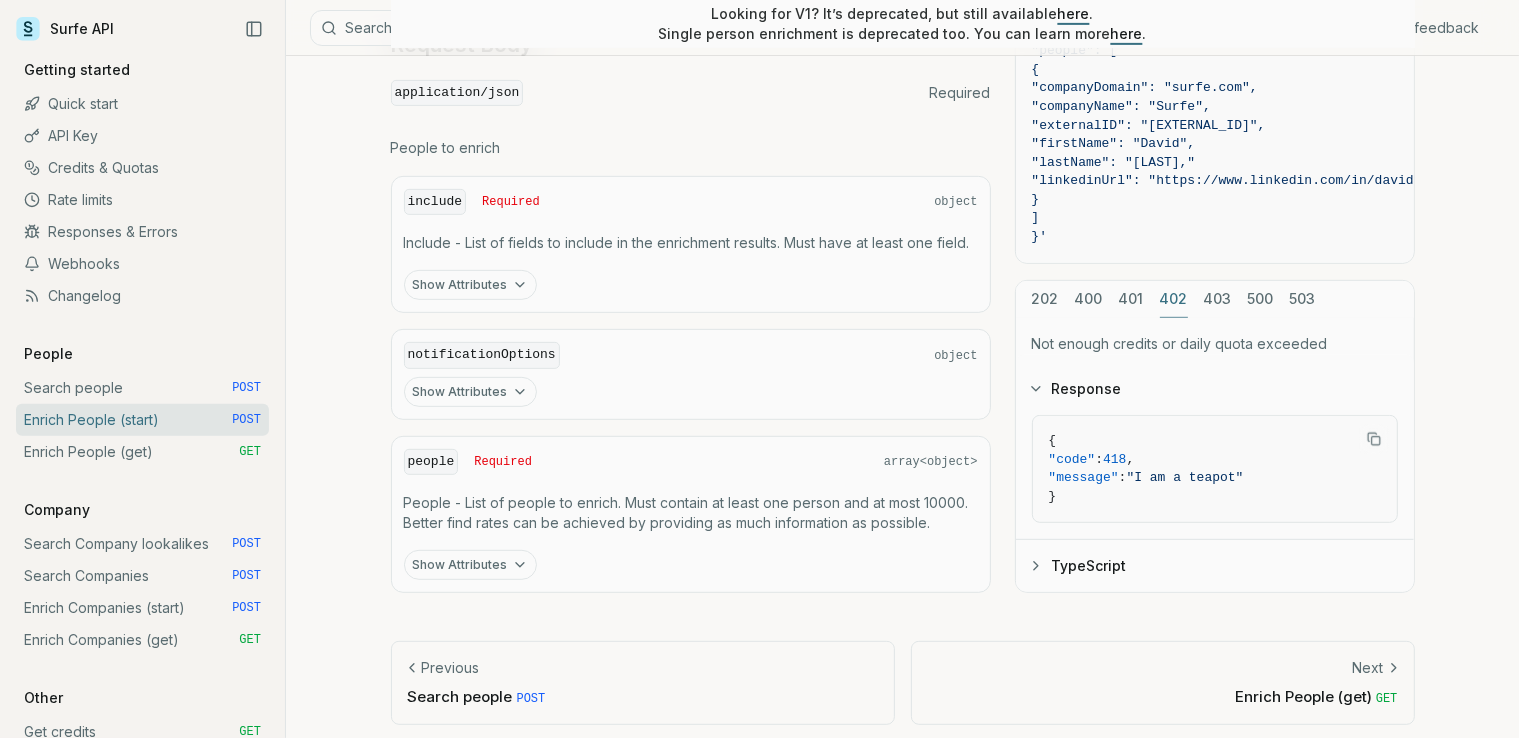 drag, startPoint x: 1096, startPoint y: 451, endPoint x: 1070, endPoint y: 447, distance: 26.305893 